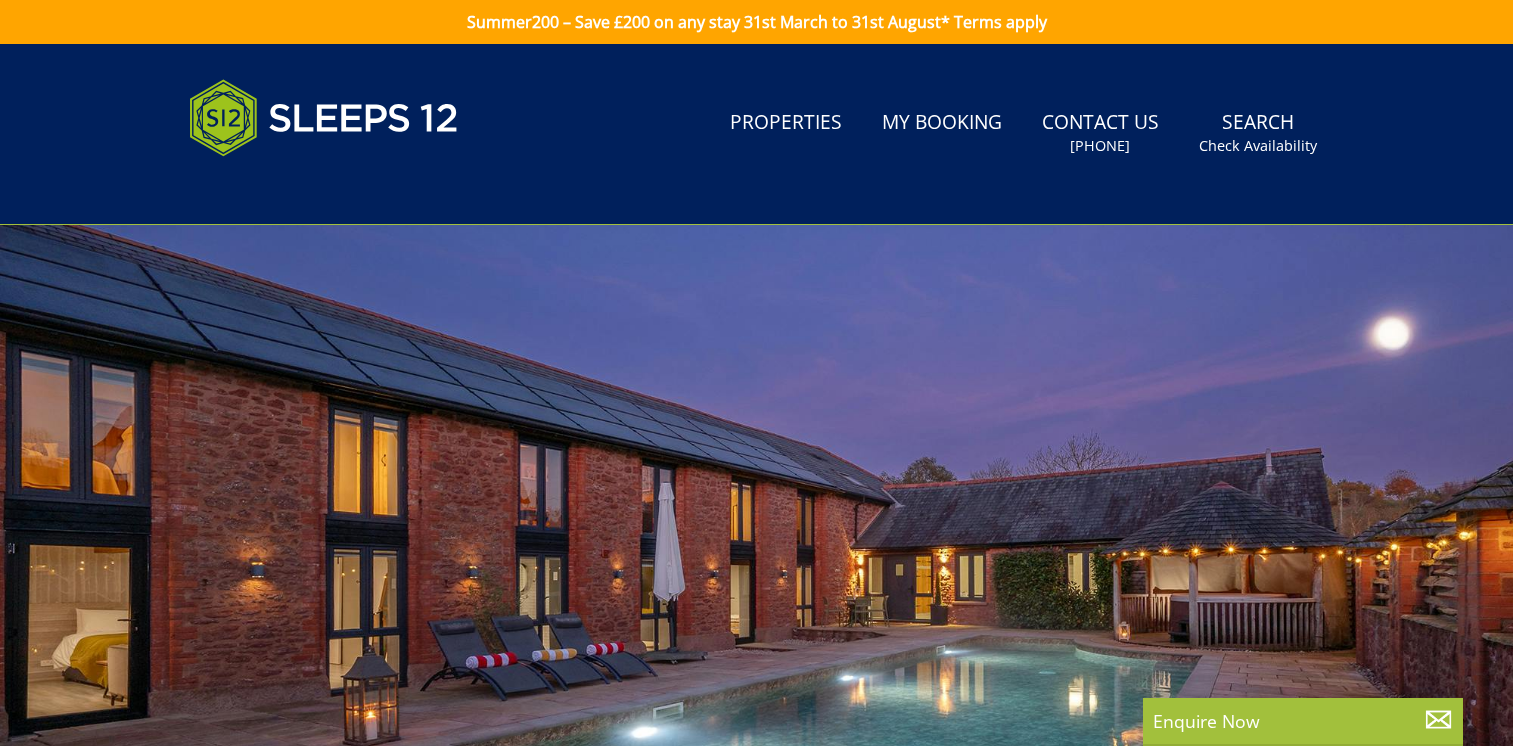 scroll, scrollTop: 0, scrollLeft: 0, axis: both 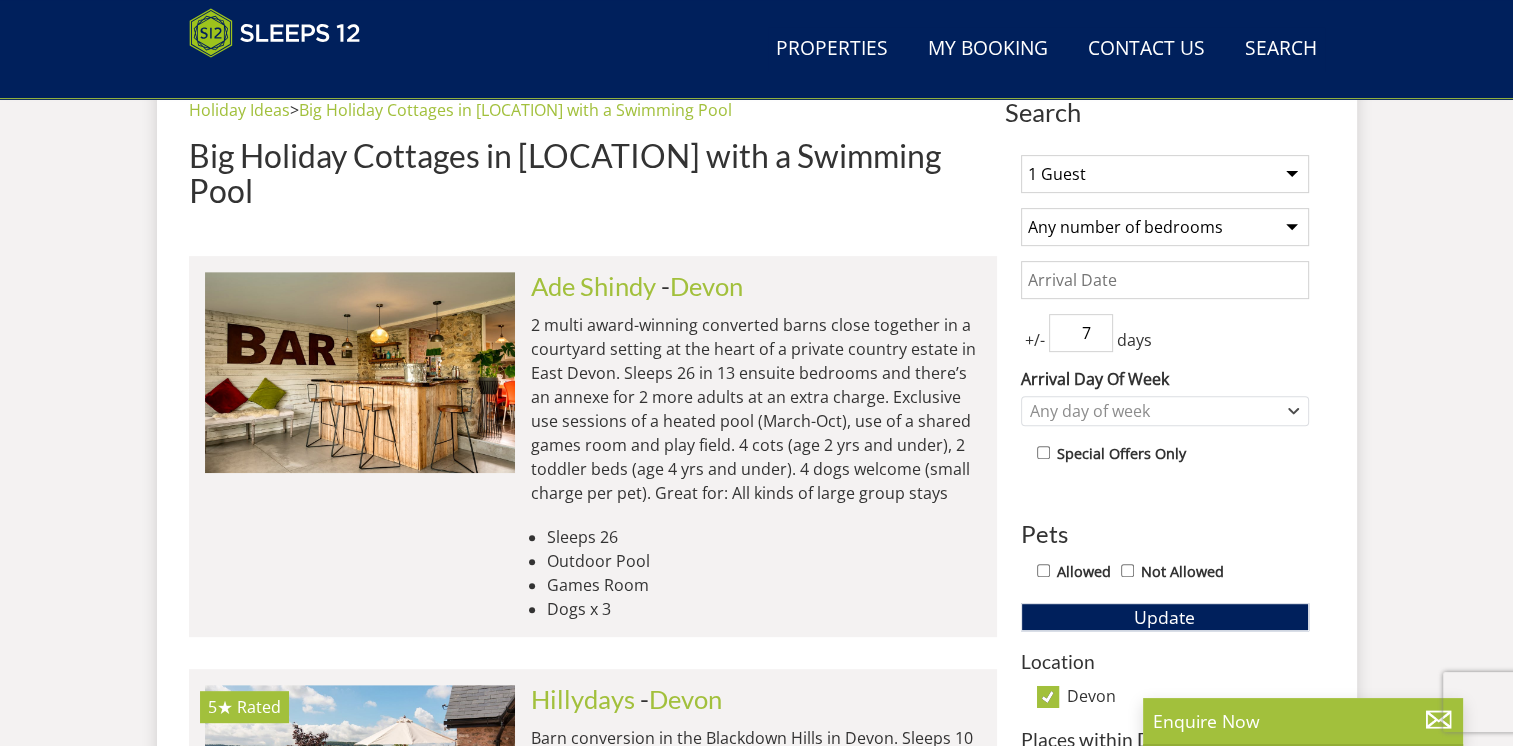 click on "1 Guest
2 Guests
3 Guests
4 Guests
5 Guests
6 Guests
7 Guests
8 Guests
9 Guests
10 Guests
11 Guests
12 Guests
13 Guests
14 Guests
15 Guests
16 Guests
17 Guests
18 Guests
19 Guests
20 Guests
21 Guests
22 Guests
23 Guests
24 Guests
25 Guests
26 Guests
27 Guests
28 Guests
29 Guests
30 Guests
31 Guests
32 Guests
33 Guests
34 Guests
35 Guests
36 Guests
37 Guests
38 Guests
39 Guests
40 Guests
41 Guests
42 Guests
43 Guests
44 Guests
45 Guests
46 Guests
47 Guests
48 Guests
49 Guests
50 Guests" at bounding box center [1165, 174] 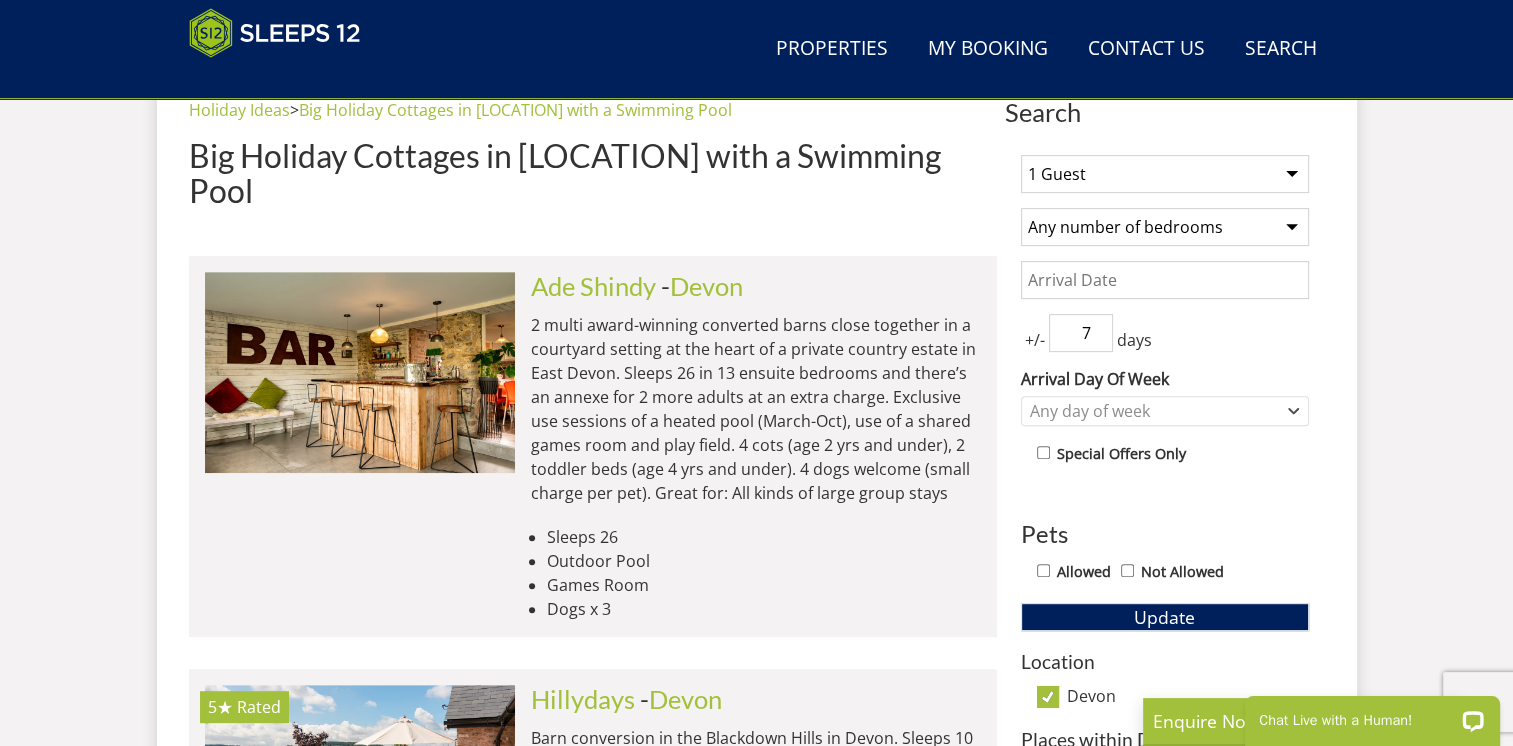 scroll, scrollTop: 0, scrollLeft: 0, axis: both 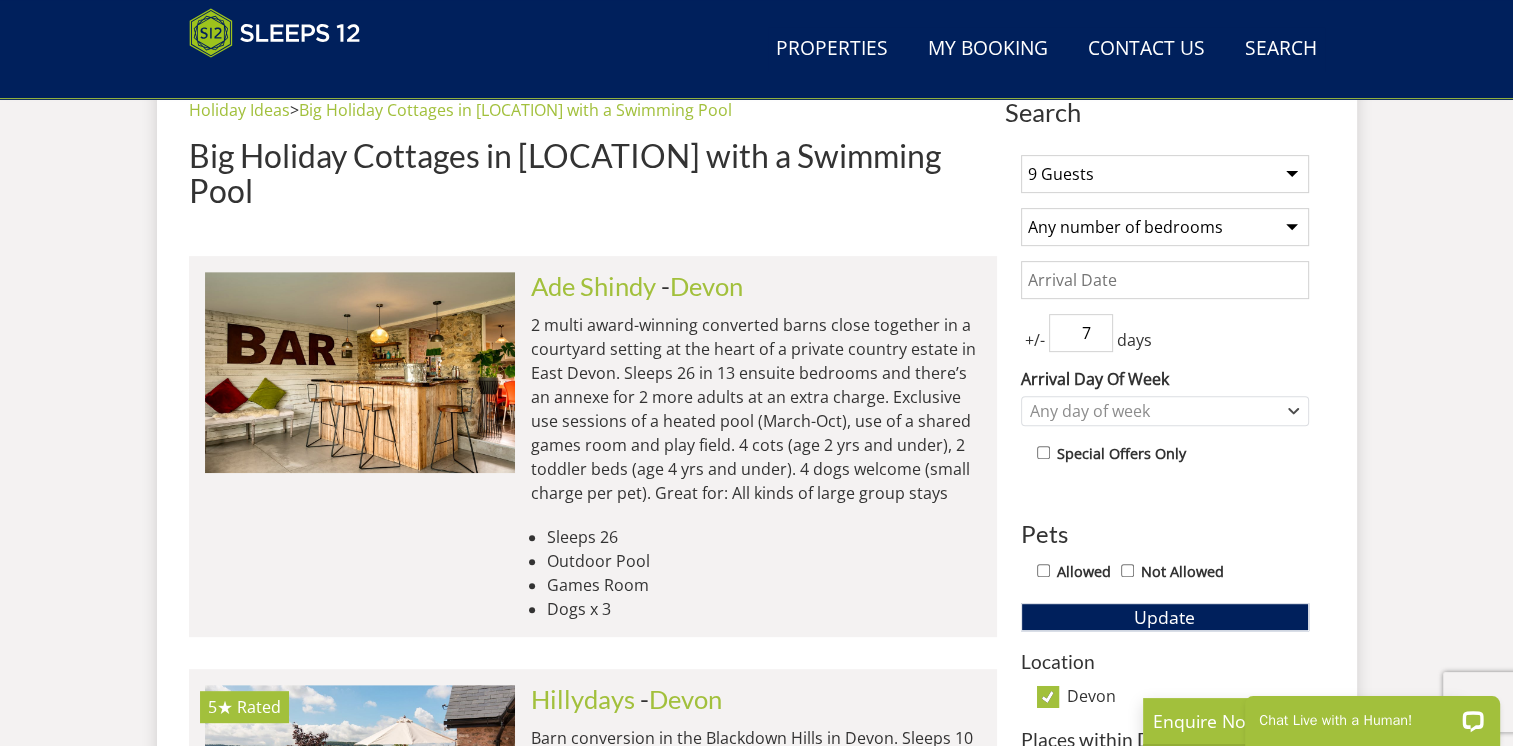click on "1 Guest
2 Guests
3 Guests
4 Guests
5 Guests
6 Guests
7 Guests
8 Guests
9 Guests
10 Guests
11 Guests
12 Guests
13 Guests
14 Guests
15 Guests
16 Guests
17 Guests
18 Guests
19 Guests
20 Guests
21 Guests
22 Guests
23 Guests
24 Guests
25 Guests
26 Guests
27 Guests
28 Guests
29 Guests
30 Guests
31 Guests
32 Guests
33 Guests
34 Guests
35 Guests
36 Guests
37 Guests
38 Guests
39 Guests
40 Guests
41 Guests
42 Guests
43 Guests
44 Guests
45 Guests
46 Guests
47 Guests
48 Guests
49 Guests
50 Guests" at bounding box center (1165, 174) 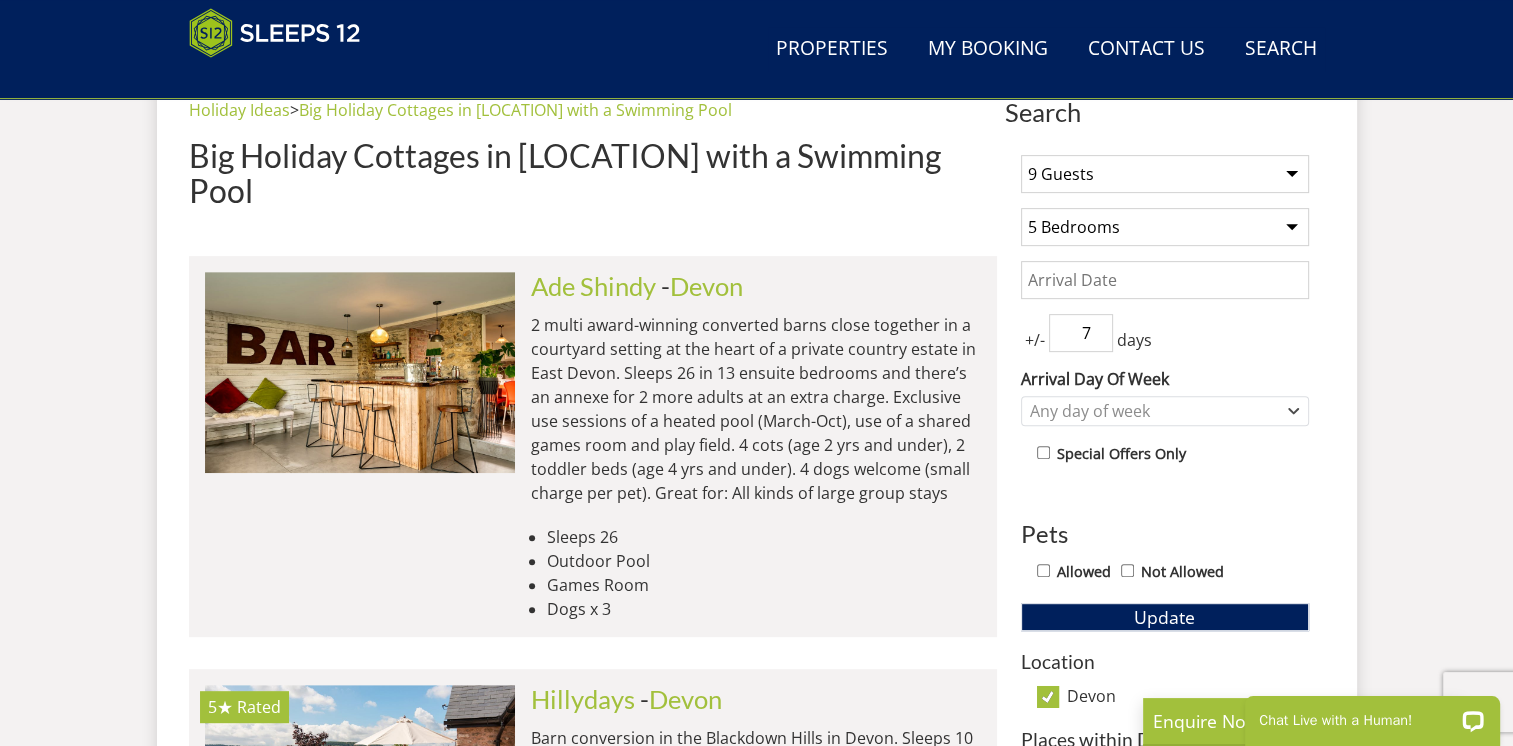 click on "Any number of bedrooms
3 Bedrooms
4 Bedrooms
5 Bedrooms
6 Bedrooms
7 Bedrooms
8 Bedrooms
9 Bedrooms
10 Bedrooms
11 Bedrooms
12 Bedrooms
13 Bedrooms
14 Bedrooms
15 Bedrooms
16 Bedrooms" at bounding box center [1165, 227] 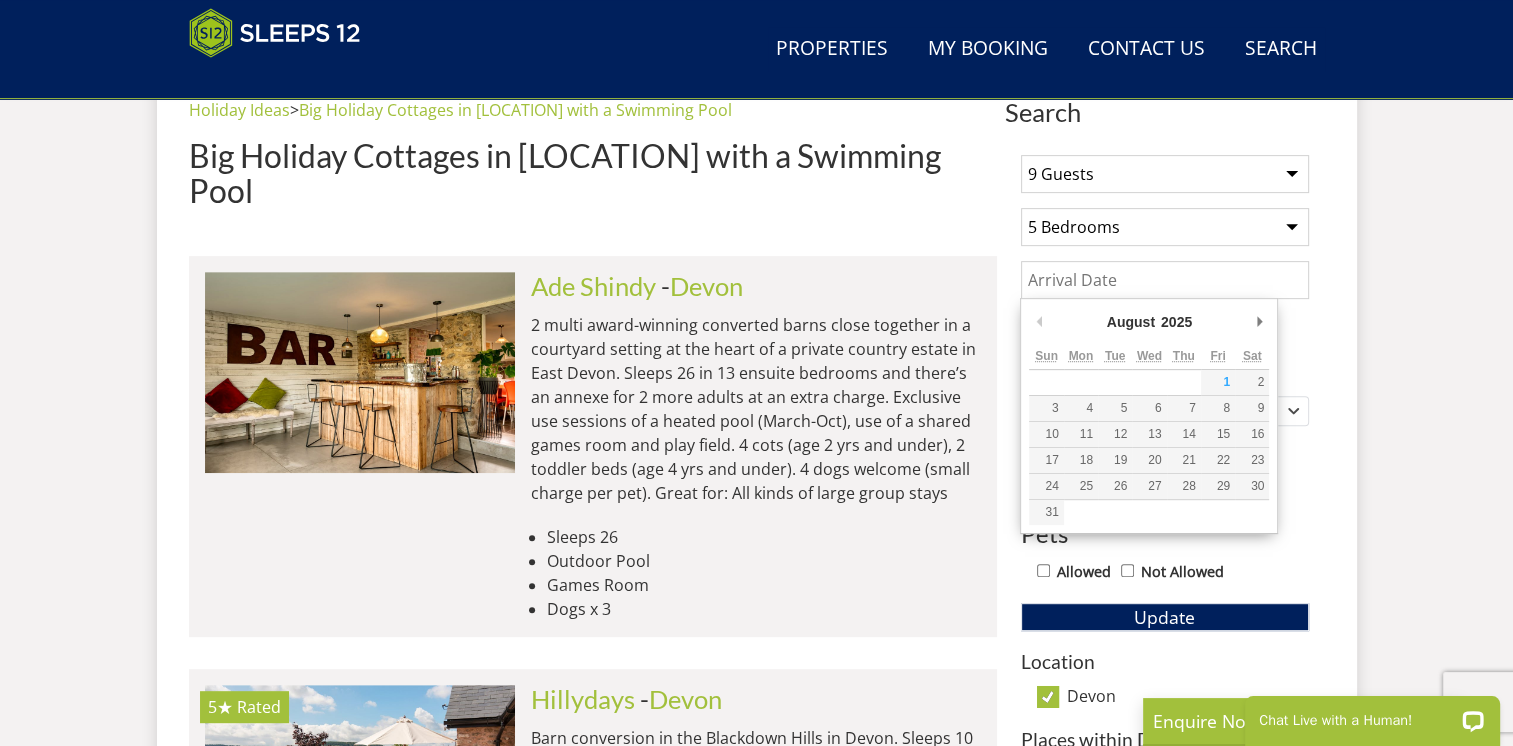 click on "Date" at bounding box center (1165, 280) 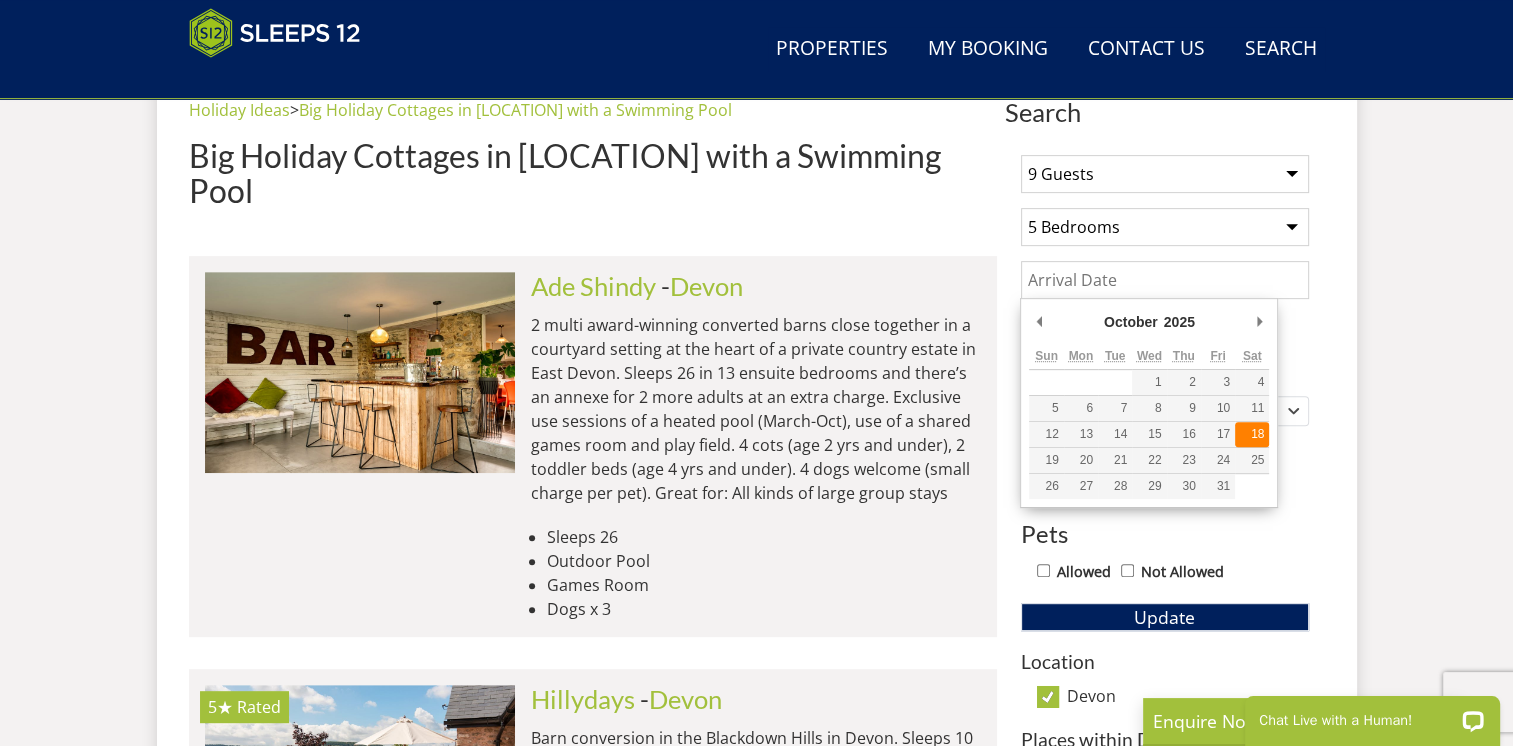 type on "18/10/2025" 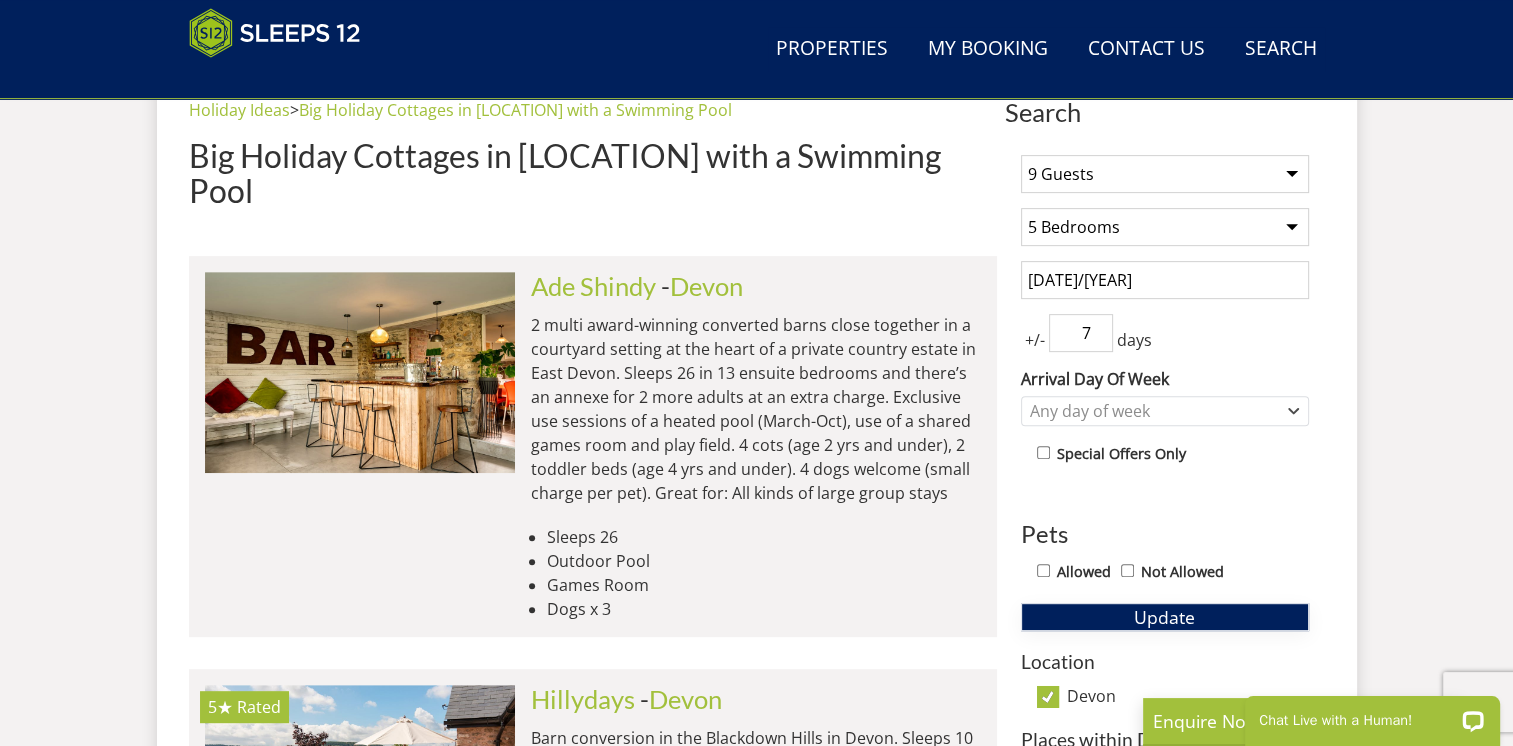click on "Update" at bounding box center (1165, 617) 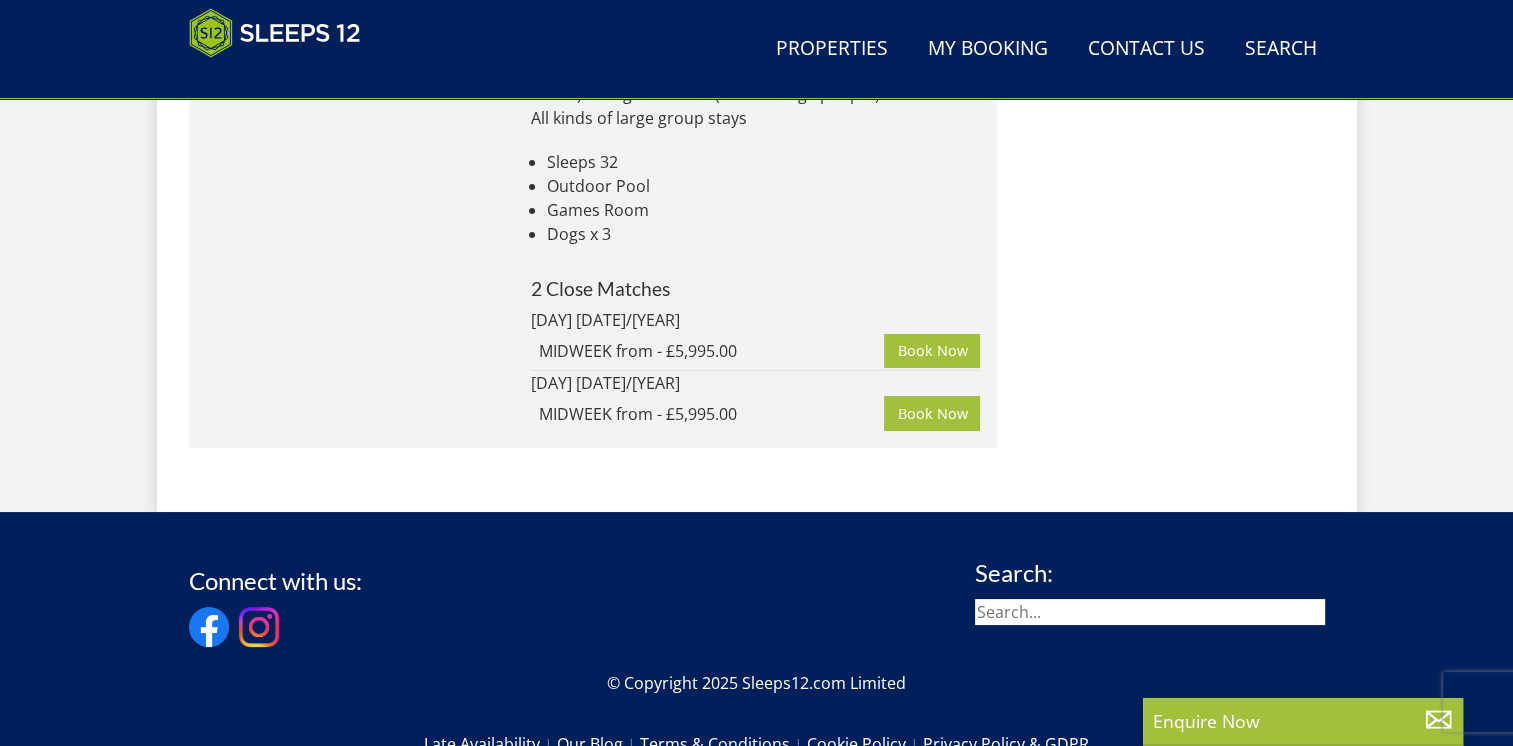scroll, scrollTop: 7641, scrollLeft: 0, axis: vertical 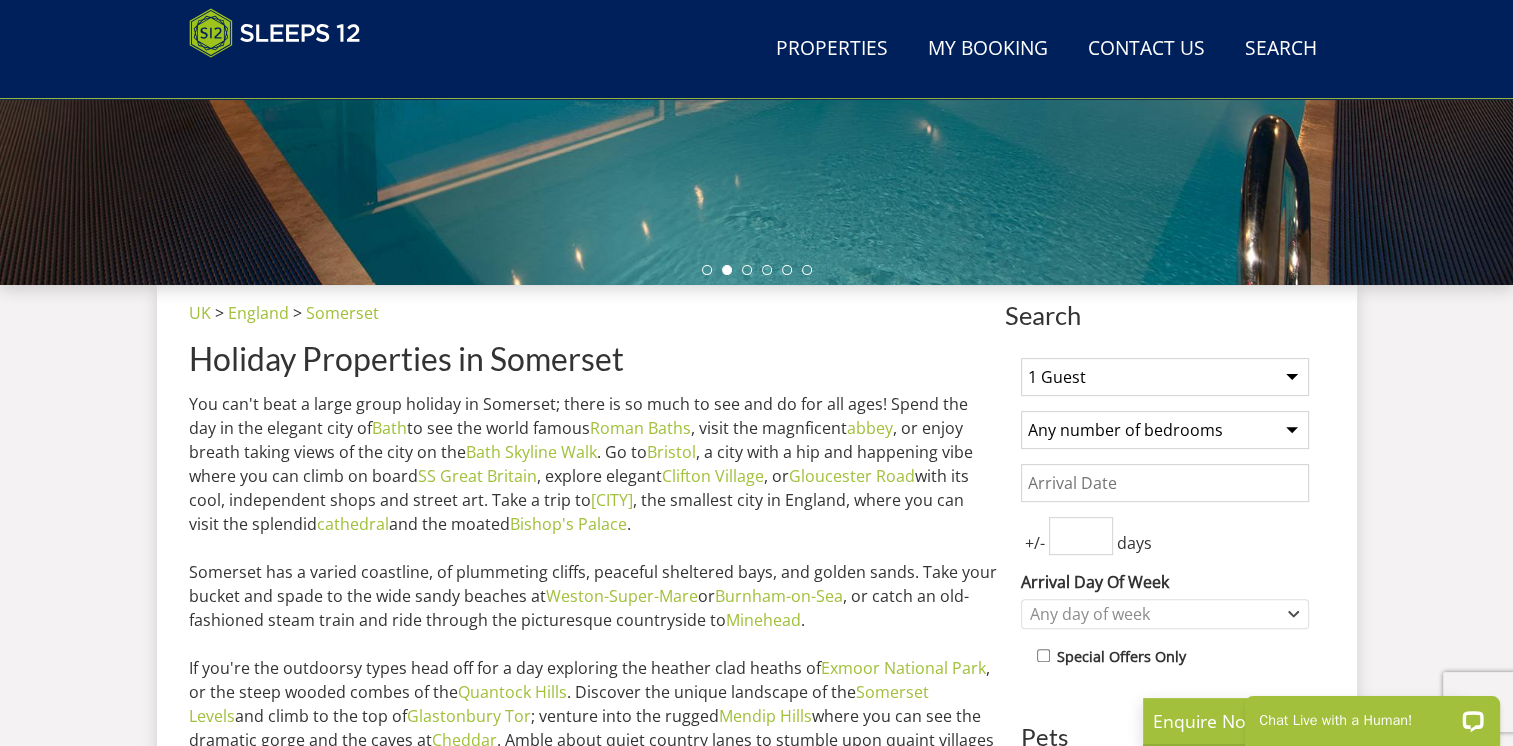 click on "1 Guest
2 Guests
3 Guests
4 Guests
5 Guests
6 Guests
7 Guests
8 Guests
9 Guests
10 Guests
11 Guests
12 Guests
13 Guests
14 Guests
15 Guests
16 Guests
17 Guests
18 Guests
19 Guests
20 Guests
21 Guests
22 Guests
23 Guests
24 Guests
25 Guests
26 Guests
27 Guests
28 Guests
29 Guests
30 Guests
31 Guests
32 Guests
33 Guests
34 Guests
35 Guests
36 Guests
37 Guests
38 Guests
39 Guests
40 Guests
41 Guests
42 Guests
43 Guests
44 Guests
45 Guests
46 Guests
47 Guests
48 Guests
49 Guests
50 Guests" at bounding box center (1165, 377) 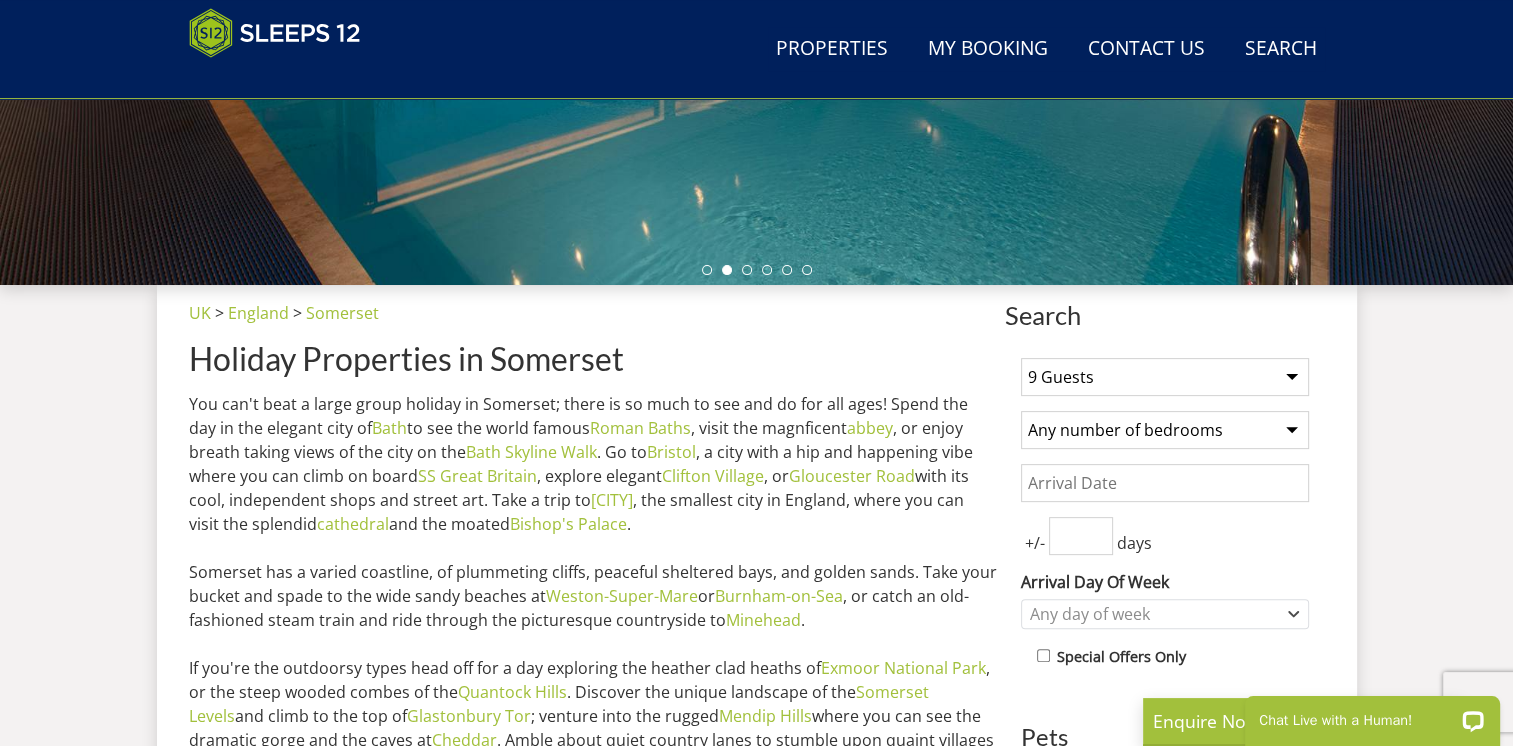 click on "1 Guest
2 Guests
3 Guests
4 Guests
5 Guests
6 Guests
7 Guests
8 Guests
9 Guests
10 Guests
11 Guests
12 Guests
13 Guests
14 Guests
15 Guests
16 Guests
17 Guests
18 Guests
19 Guests
20 Guests
21 Guests
22 Guests
23 Guests
24 Guests
25 Guests
26 Guests
27 Guests
28 Guests
29 Guests
30 Guests
31 Guests
32 Guests
33 Guests
34 Guests
35 Guests
36 Guests
37 Guests
38 Guests
39 Guests
40 Guests
41 Guests
42 Guests
43 Guests
44 Guests
45 Guests
46 Guests
47 Guests
48 Guests
49 Guests
50 Guests" at bounding box center (1165, 377) 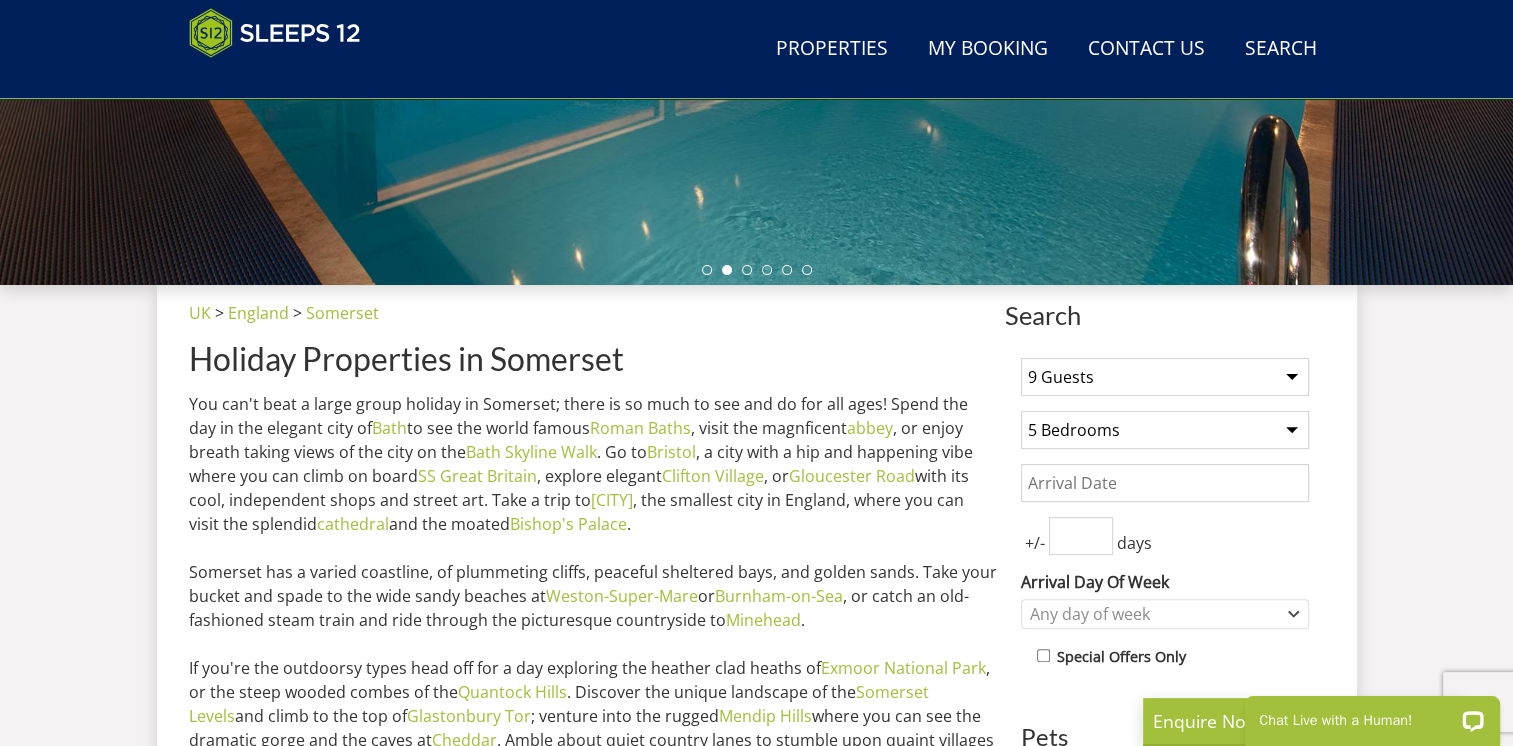 click on "Any number of bedrooms
3 Bedrooms
4 Bedrooms
5 Bedrooms
6 Bedrooms
7 Bedrooms
8 Bedrooms
9 Bedrooms
10 Bedrooms
11 Bedrooms
12 Bedrooms
13 Bedrooms
14 Bedrooms
15 Bedrooms
16 Bedrooms" at bounding box center (1165, 430) 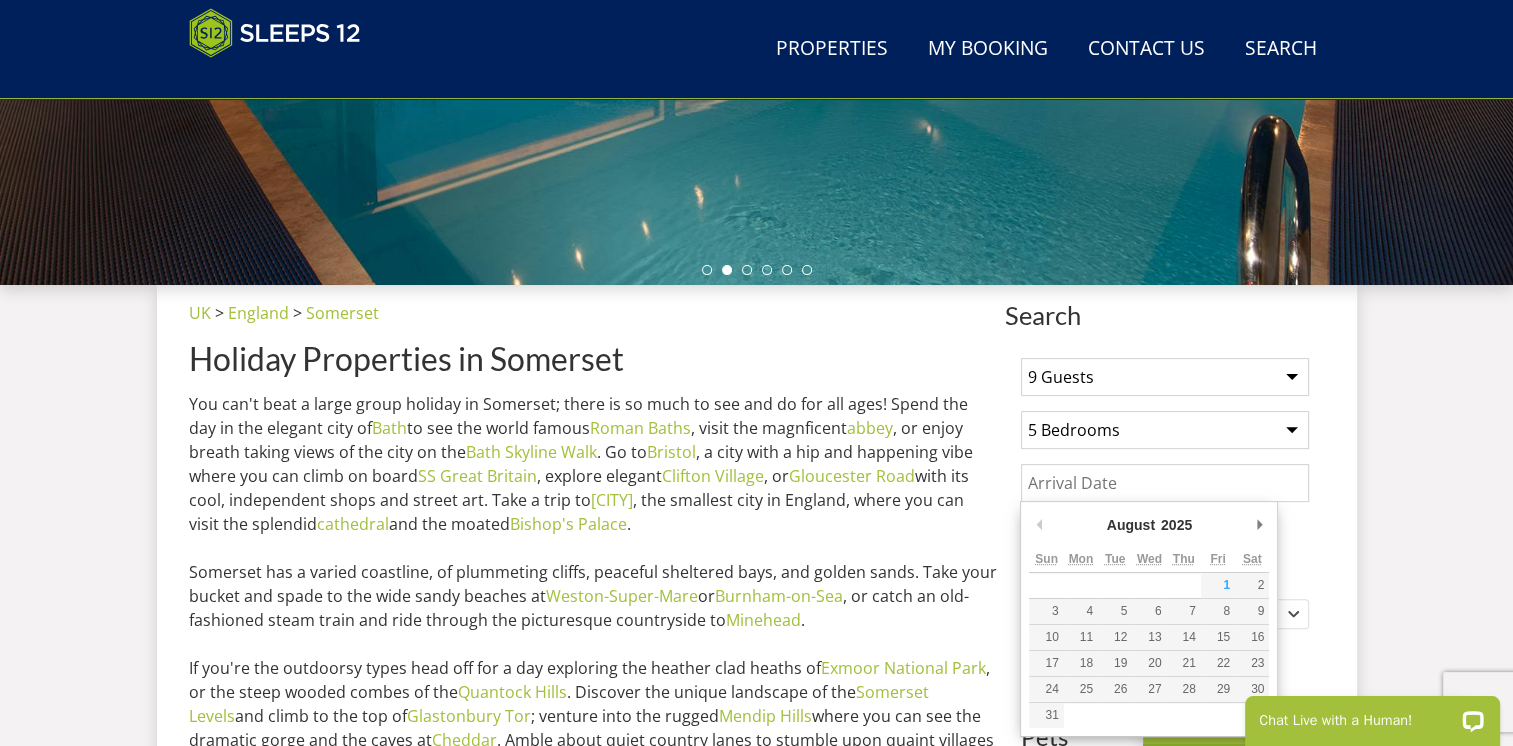 click on "Date" at bounding box center (1165, 483) 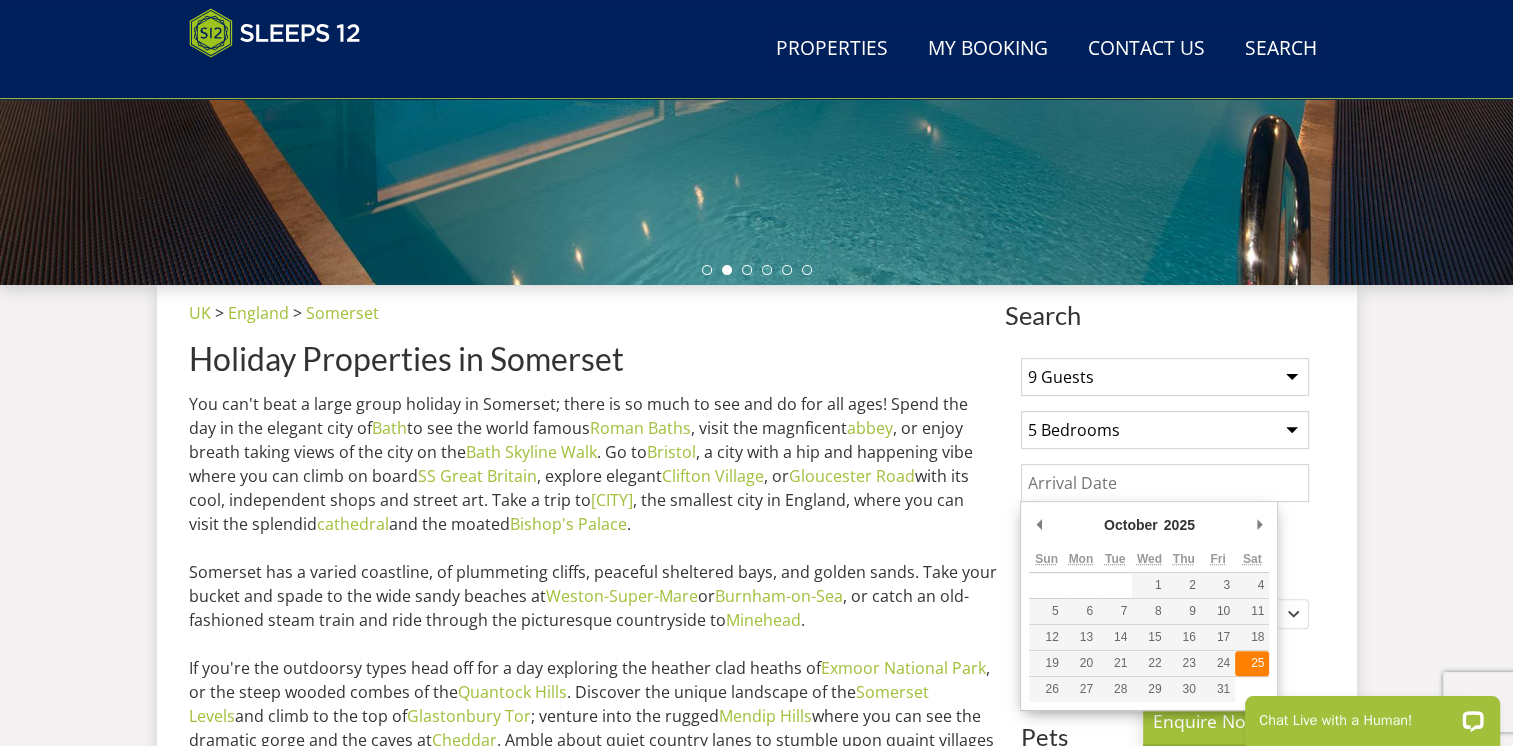type on "[DATE]" 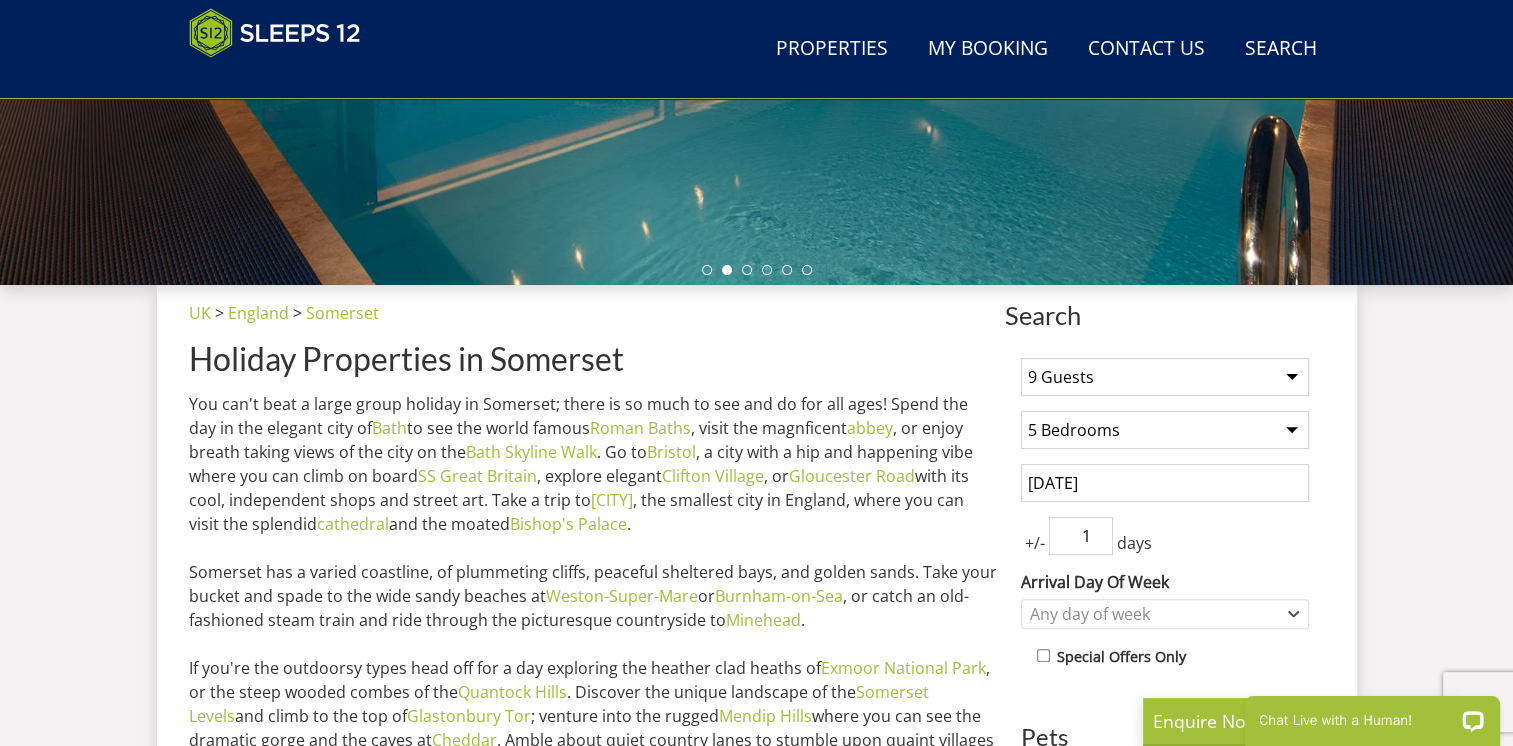 click on "1" at bounding box center [1081, 536] 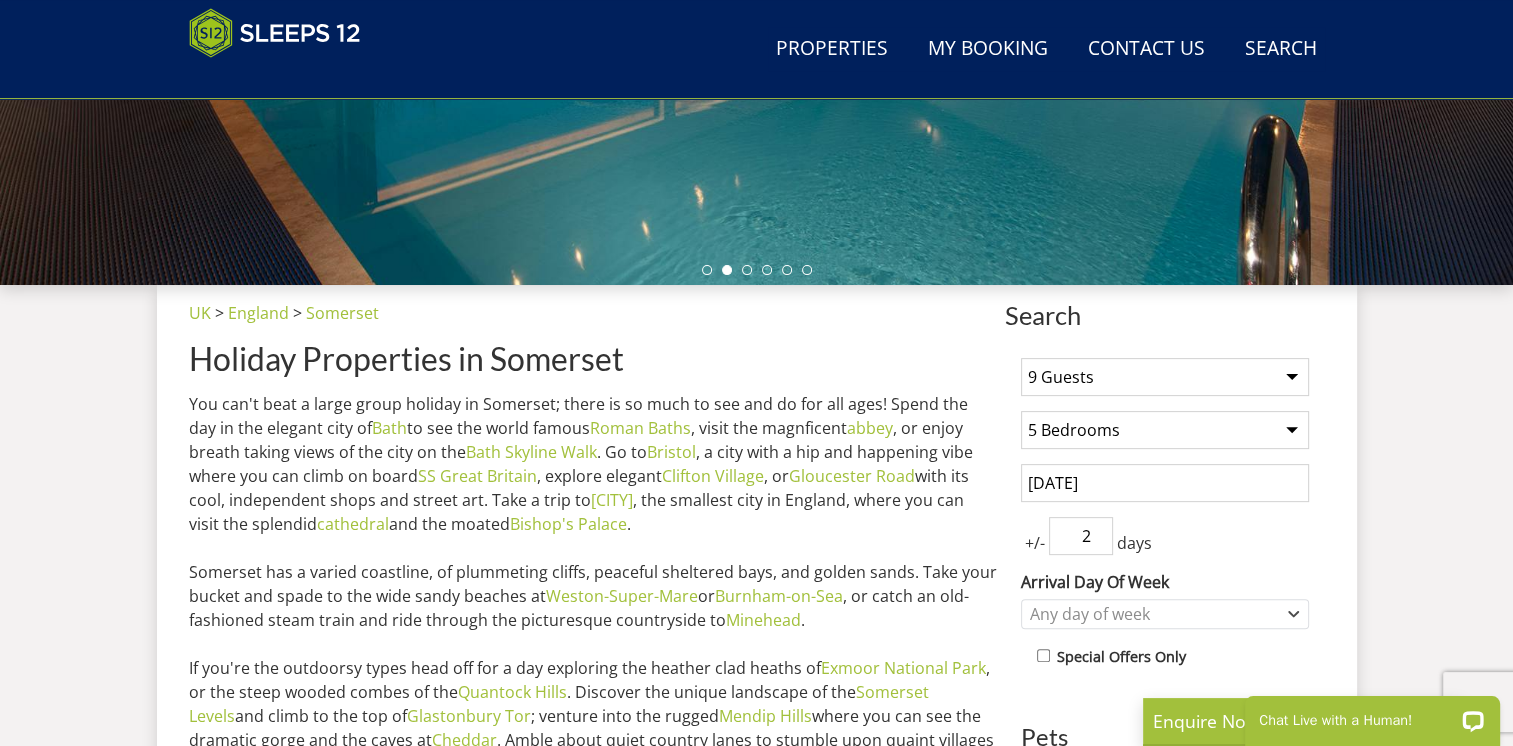 click on "2" at bounding box center (1081, 536) 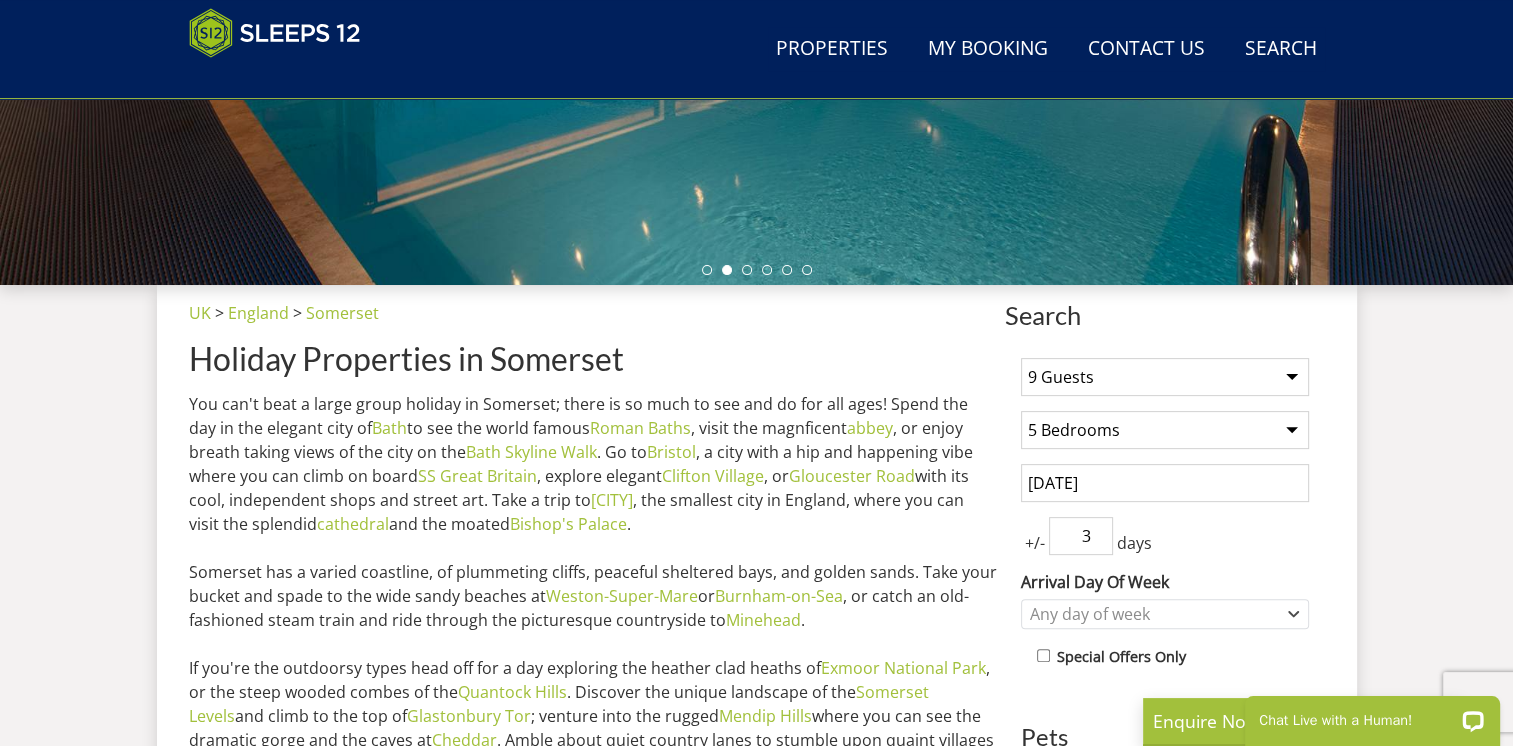 click on "3" at bounding box center (1081, 536) 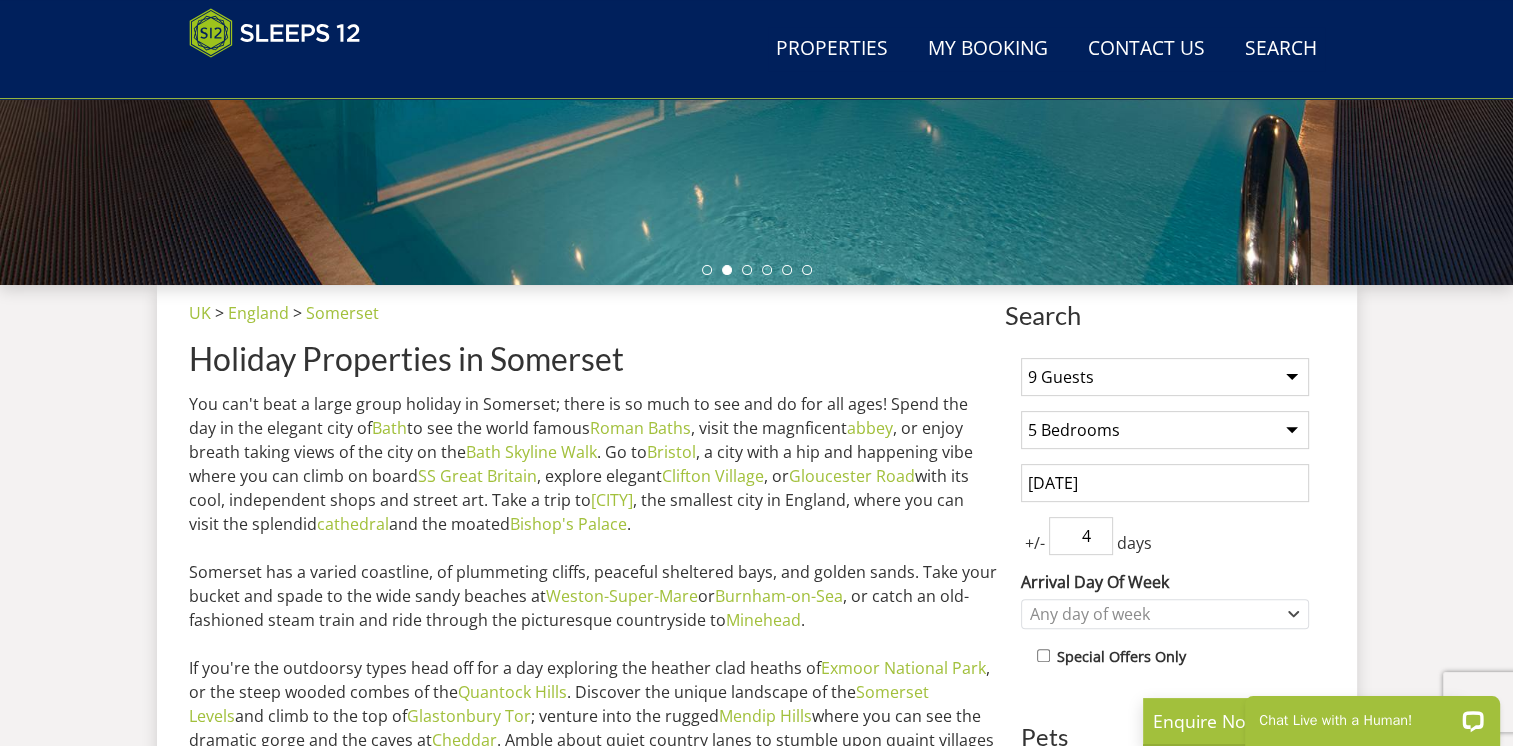 click on "4" at bounding box center [1081, 536] 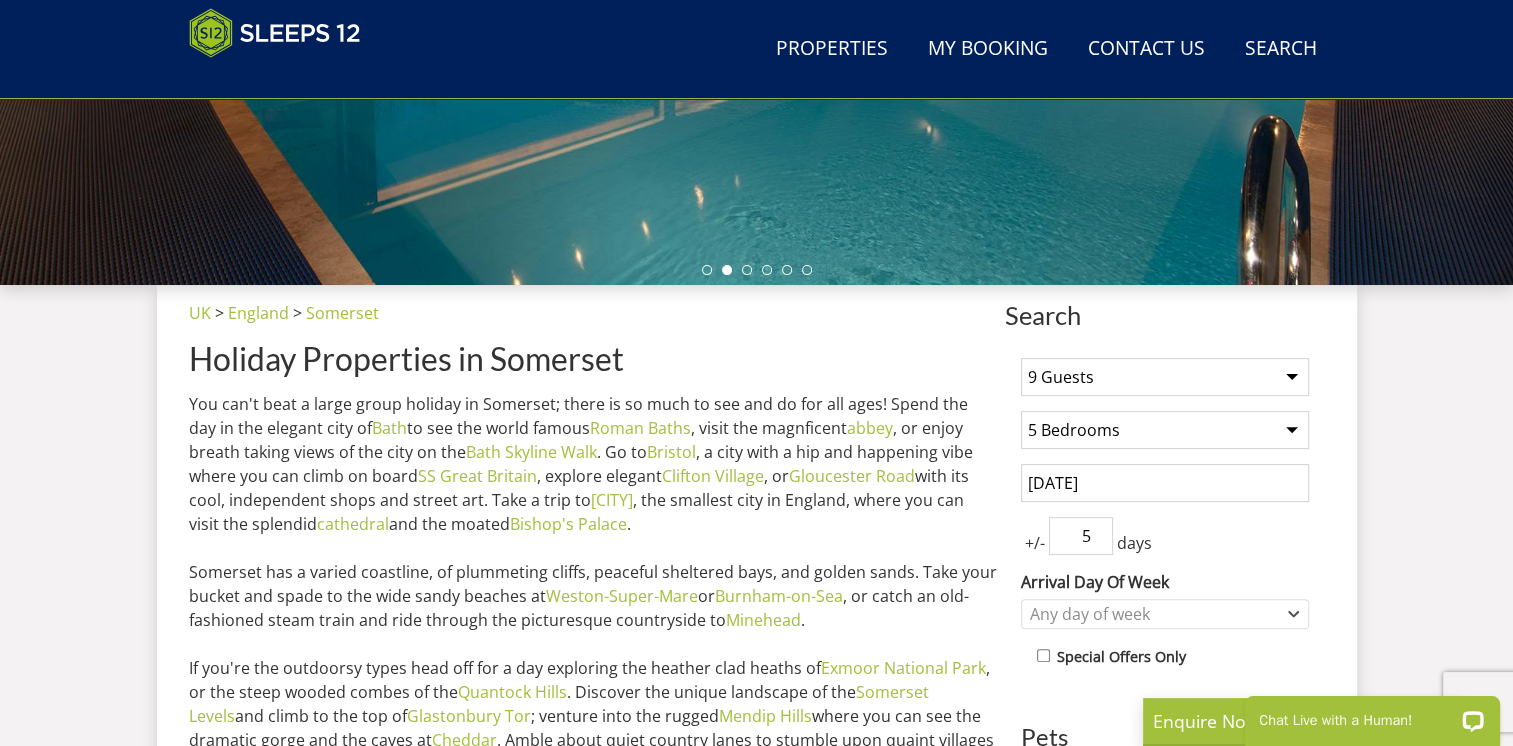 click on "5" at bounding box center [1081, 536] 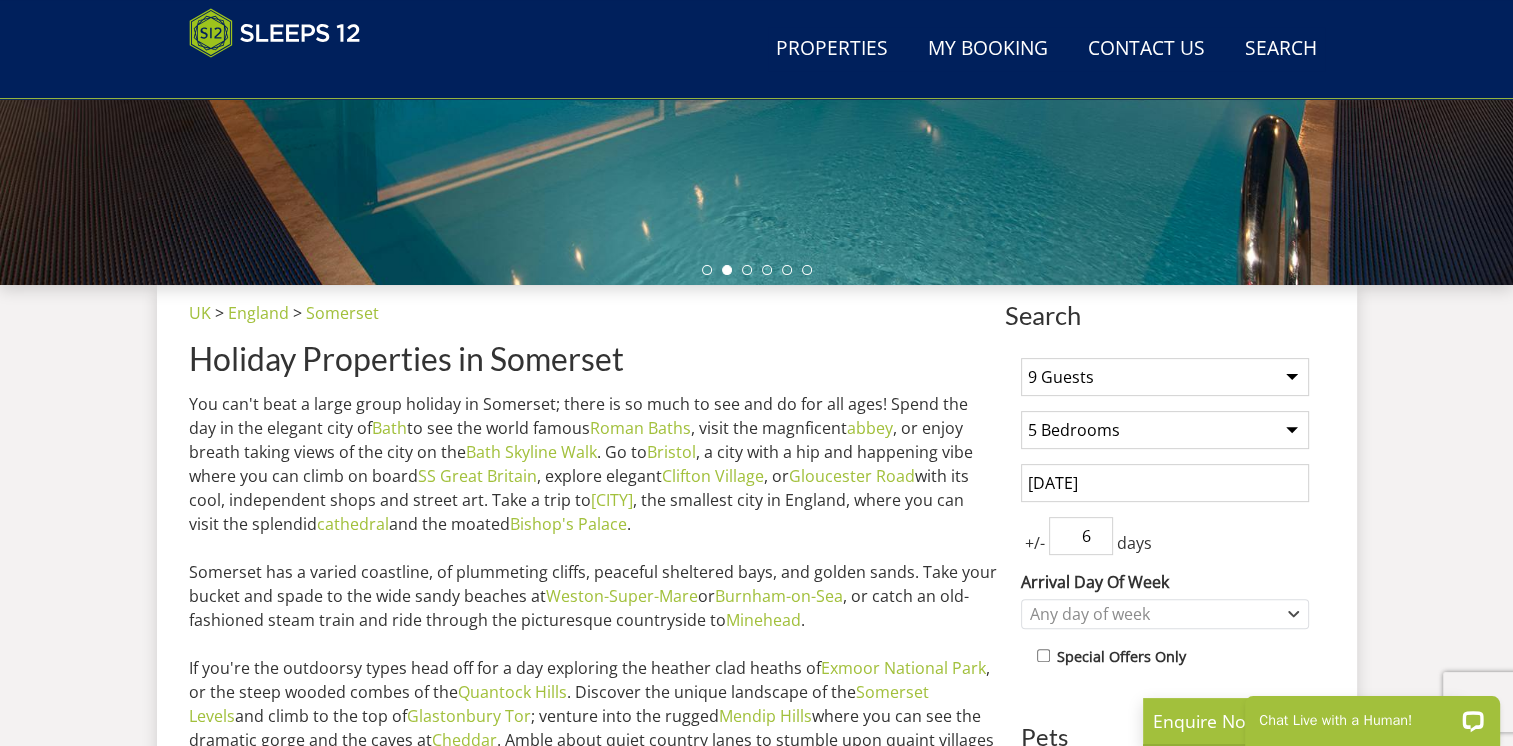 click on "6" at bounding box center [1081, 536] 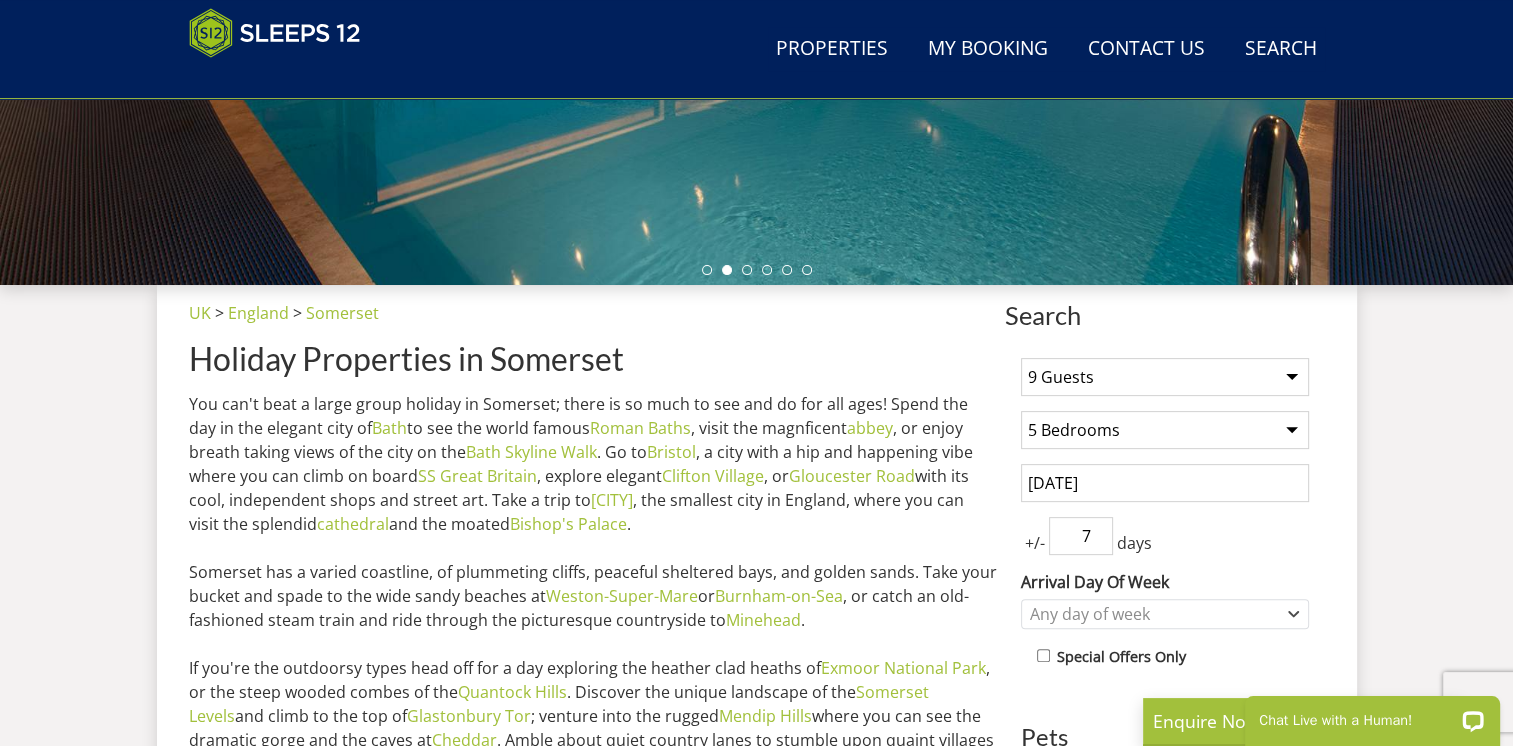 type on "7" 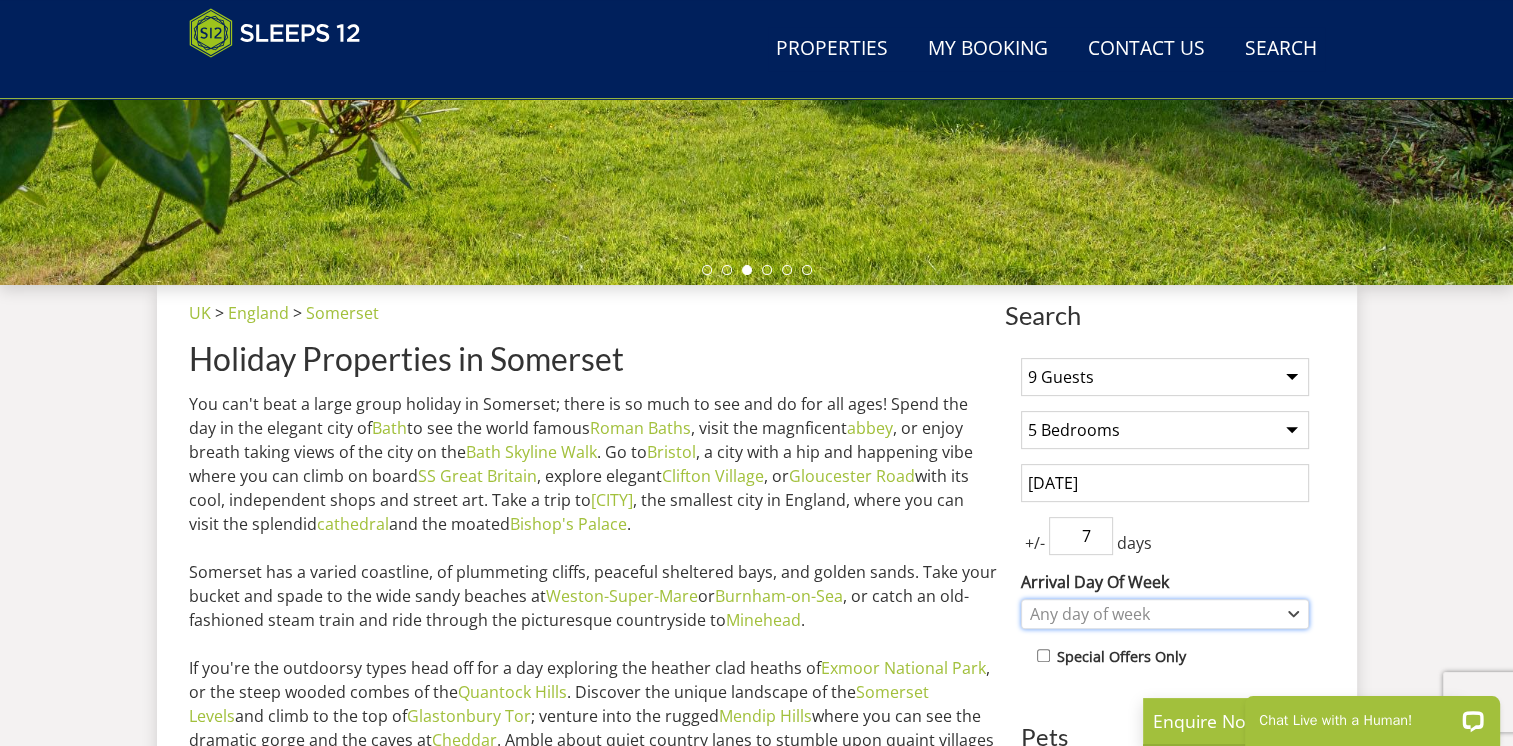 click on "Any day of week" at bounding box center [1154, 614] 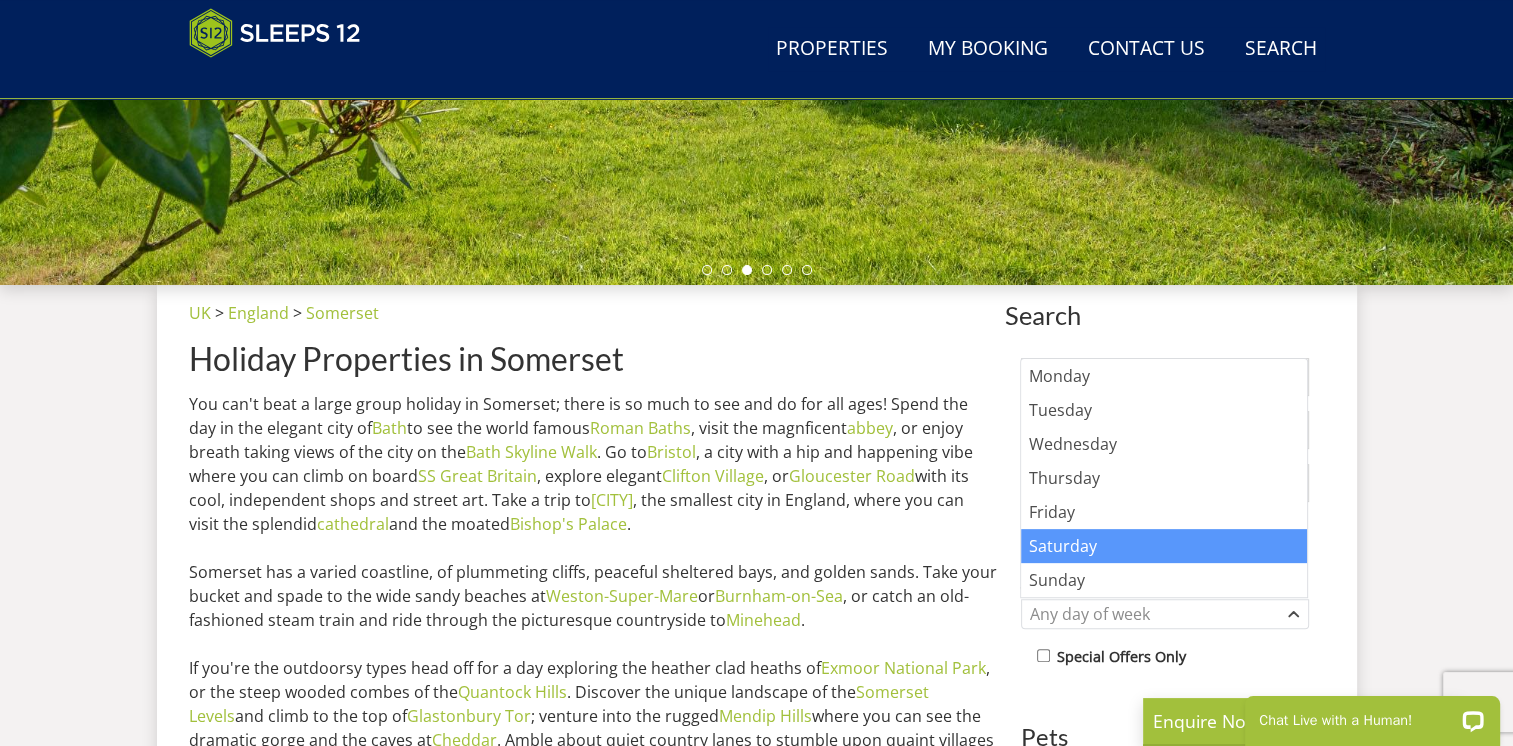 click on "Saturday" at bounding box center [1164, 546] 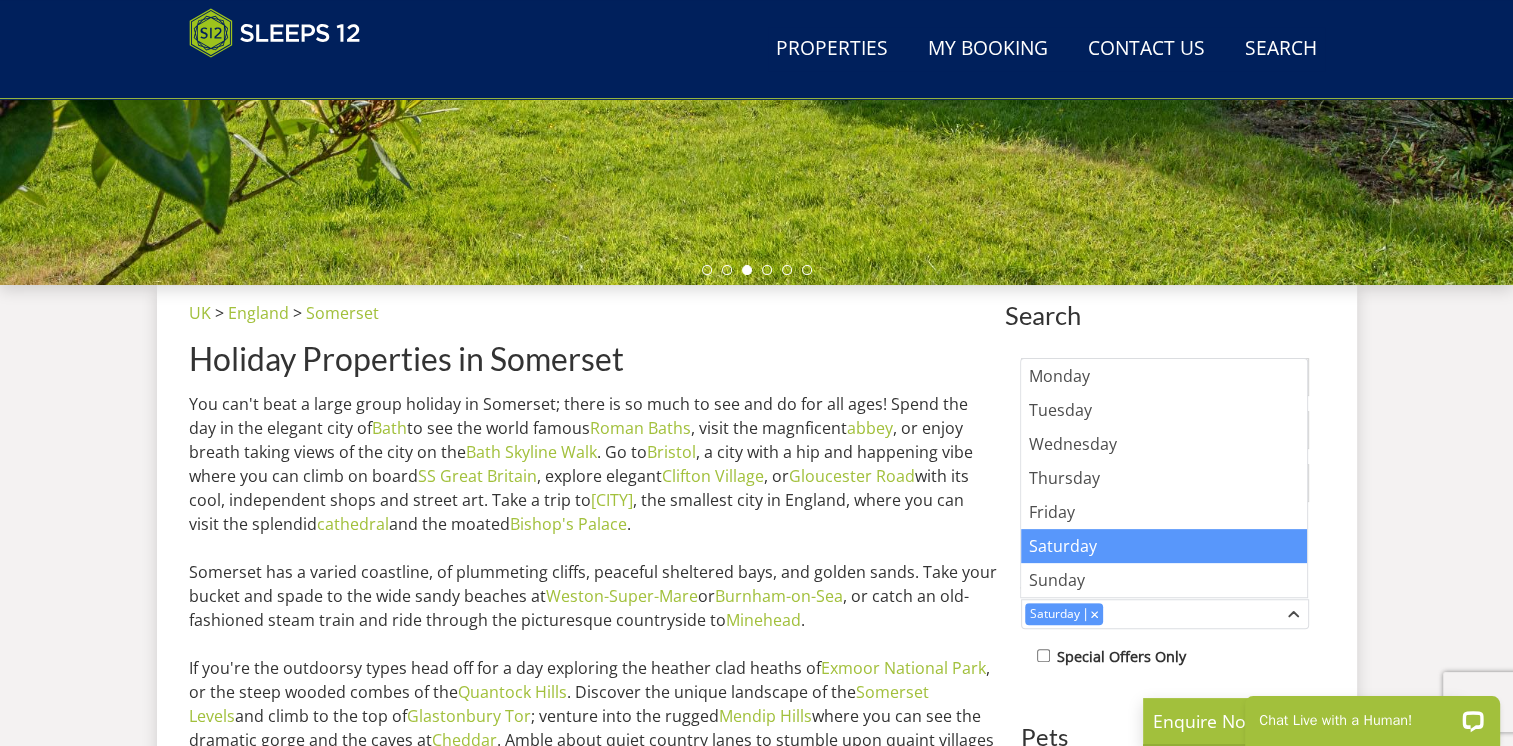 click on "Search
Menu
Properties
My Booking
Contact Us  01823 665500
Search  Check Availability
Guests
1
2
3
4
5
6
7
8
9
10
11
12
13
14
15
16
17
18
19
20
21
22
23
24
25
26
27
28
29
30
31
32
Date
01/08/2025
Search
Search
Search" at bounding box center [756, 4288] 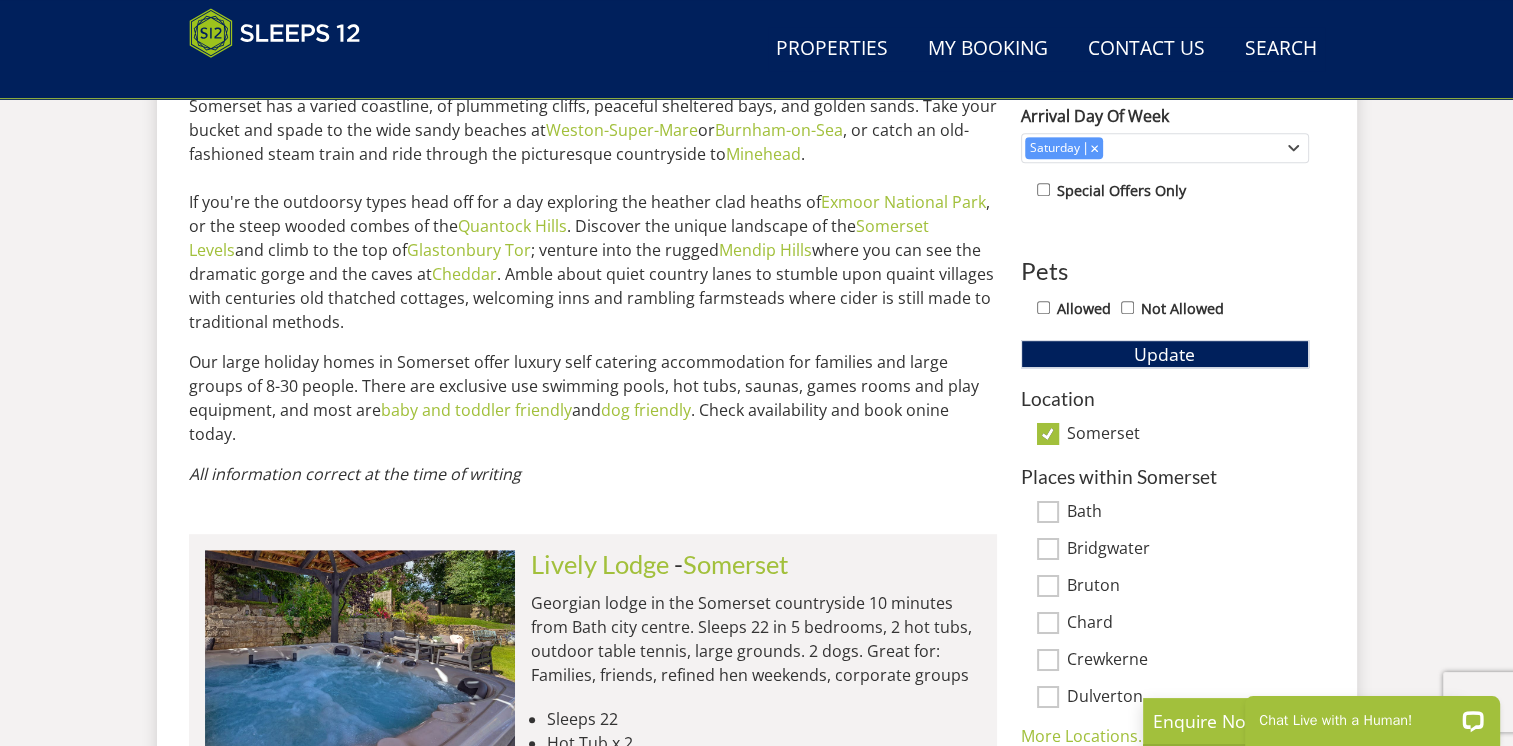 scroll, scrollTop: 1048, scrollLeft: 0, axis: vertical 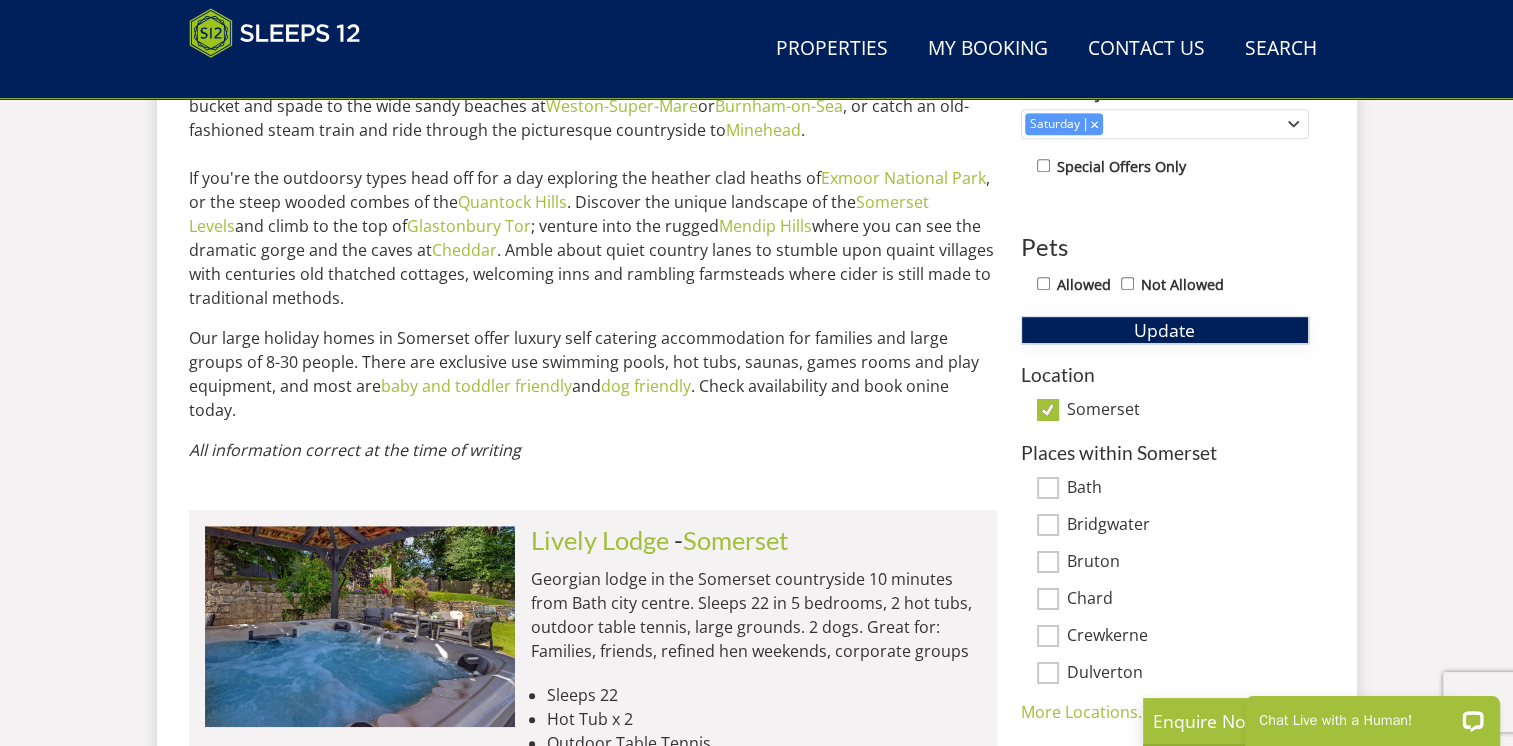 click on "Update" at bounding box center (1164, 330) 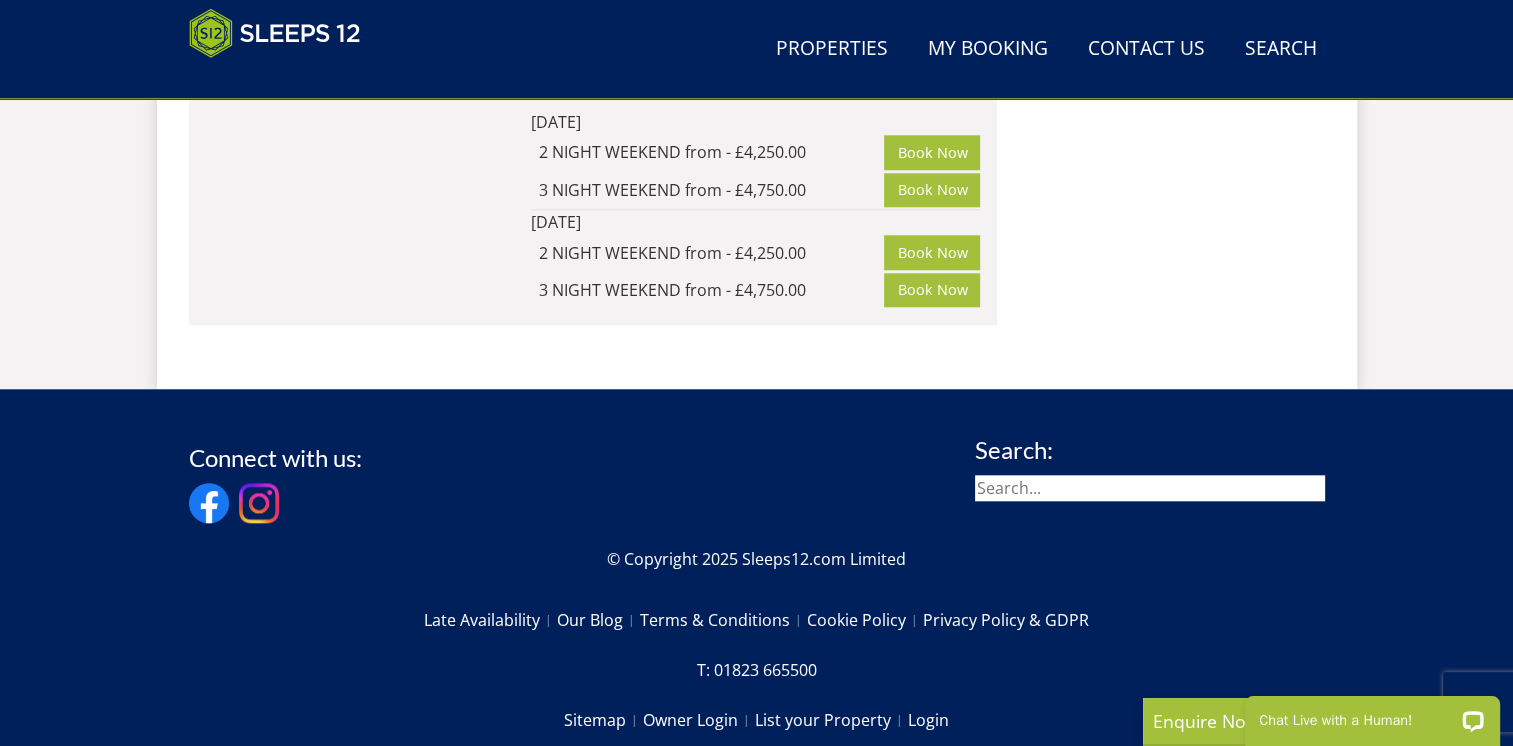 scroll, scrollTop: 1968, scrollLeft: 0, axis: vertical 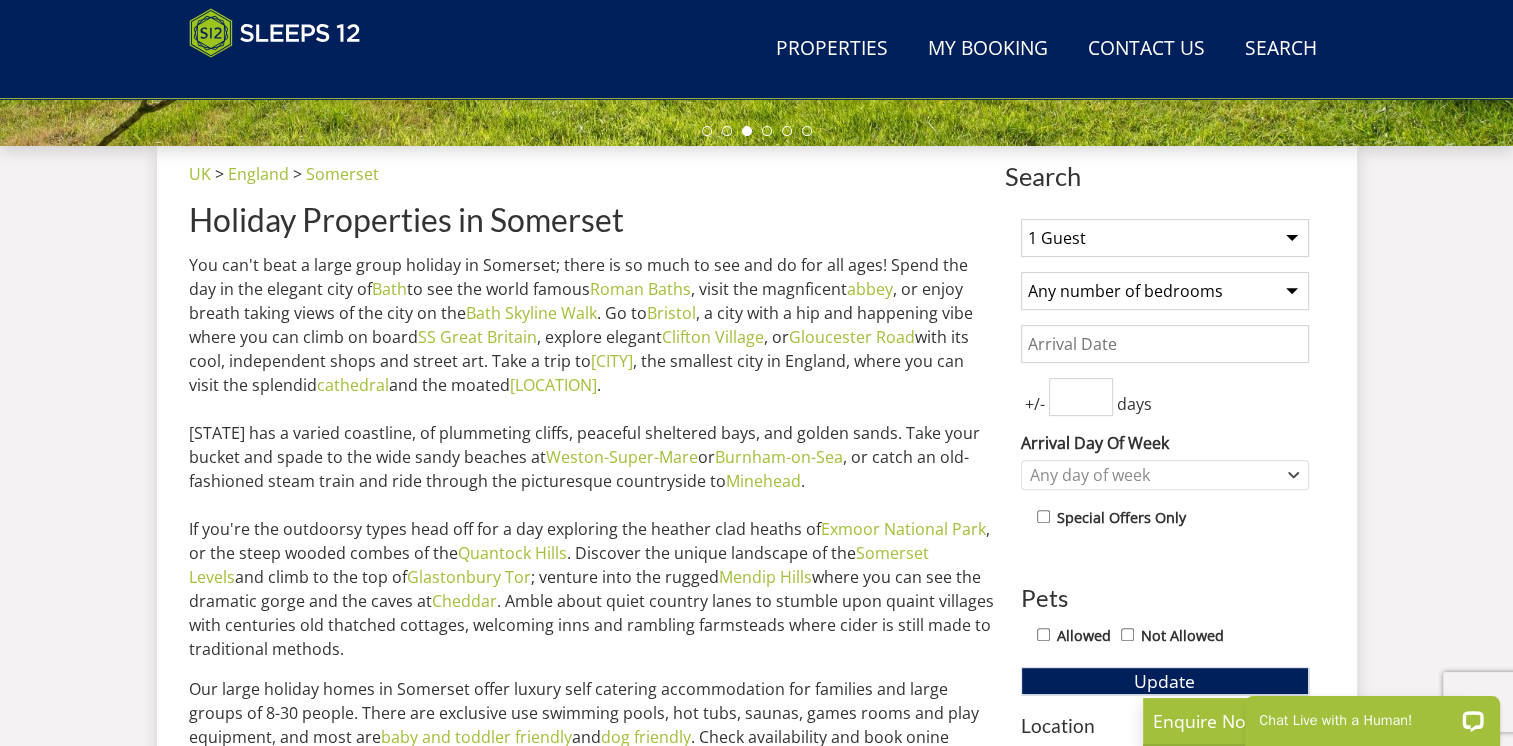 click on "1 Guest
2 Guests
3 Guests
4 Guests
5 Guests
6 Guests
7 Guests
8 Guests
9 Guests
10 Guests
11 Guests
12 Guests
13 Guests
14 Guests
15 Guests
16 Guests
17 Guests
18 Guests
19 Guests
20 Guests
21 Guests
22 Guests
23 Guests
24 Guests
25 Guests
26 Guests
27 Guests
28 Guests
29 Guests
30 Guests
31 Guests
32 Guests
33 Guests
34 Guests
35 Guests
36 Guests
37 Guests
38 Guests
39 Guests
40 Guests
41 Guests
42 Guests
43 Guests
44 Guests
45 Guests
46 Guests
47 Guests
48 Guests
49 Guests
50 Guests" at bounding box center (1165, 238) 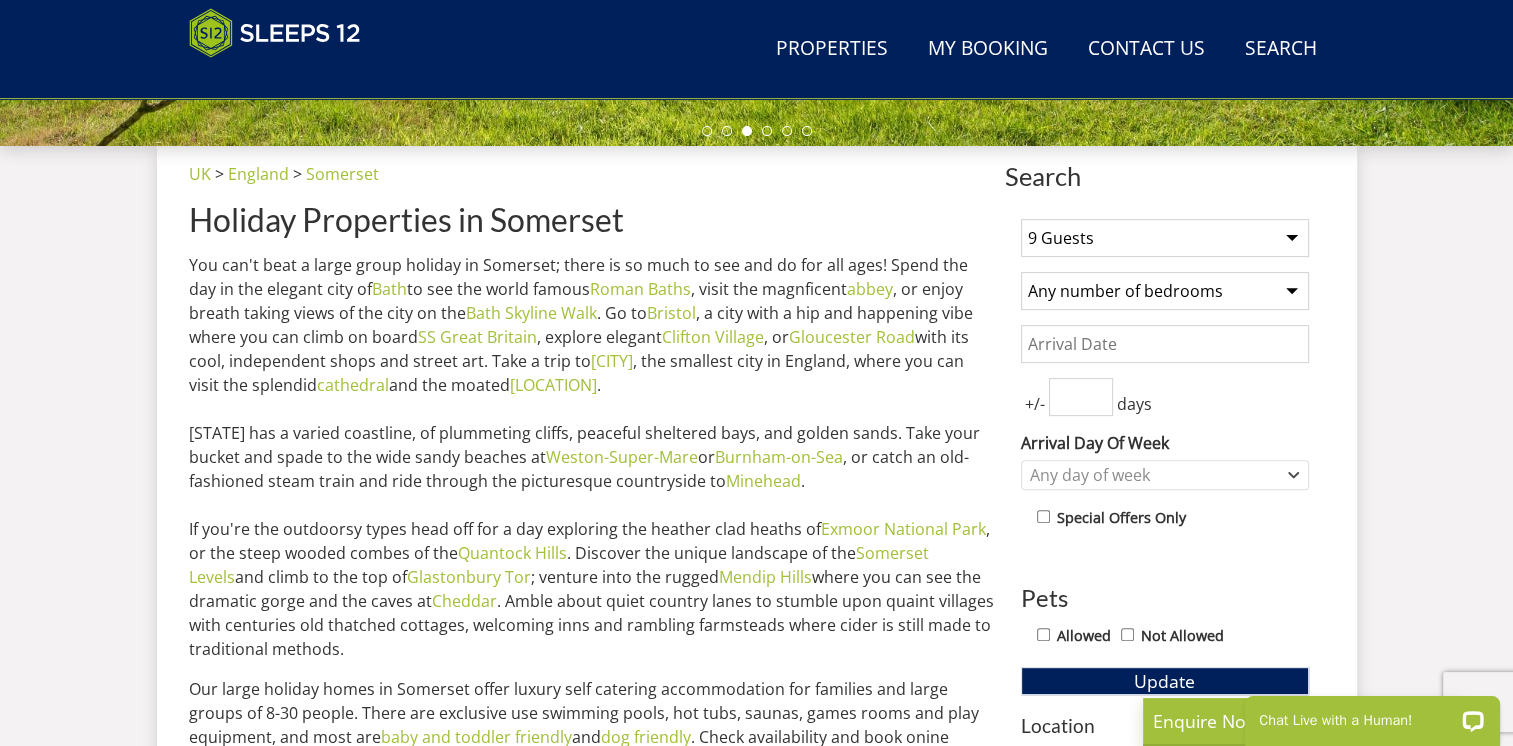 click on "1 Guest
2 Guests
3 Guests
4 Guests
5 Guests
6 Guests
7 Guests
8 Guests
9 Guests
10 Guests
11 Guests
12 Guests
13 Guests
14 Guests
15 Guests
16 Guests
17 Guests
18 Guests
19 Guests
20 Guests
21 Guests
22 Guests
23 Guests
24 Guests
25 Guests
26 Guests
27 Guests
28 Guests
29 Guests
30 Guests
31 Guests
32 Guests
33 Guests
34 Guests
35 Guests
36 Guests
37 Guests
38 Guests
39 Guests
40 Guests
41 Guests
42 Guests
43 Guests
44 Guests
45 Guests
46 Guests
47 Guests
48 Guests
49 Guests
50 Guests" at bounding box center [1165, 238] 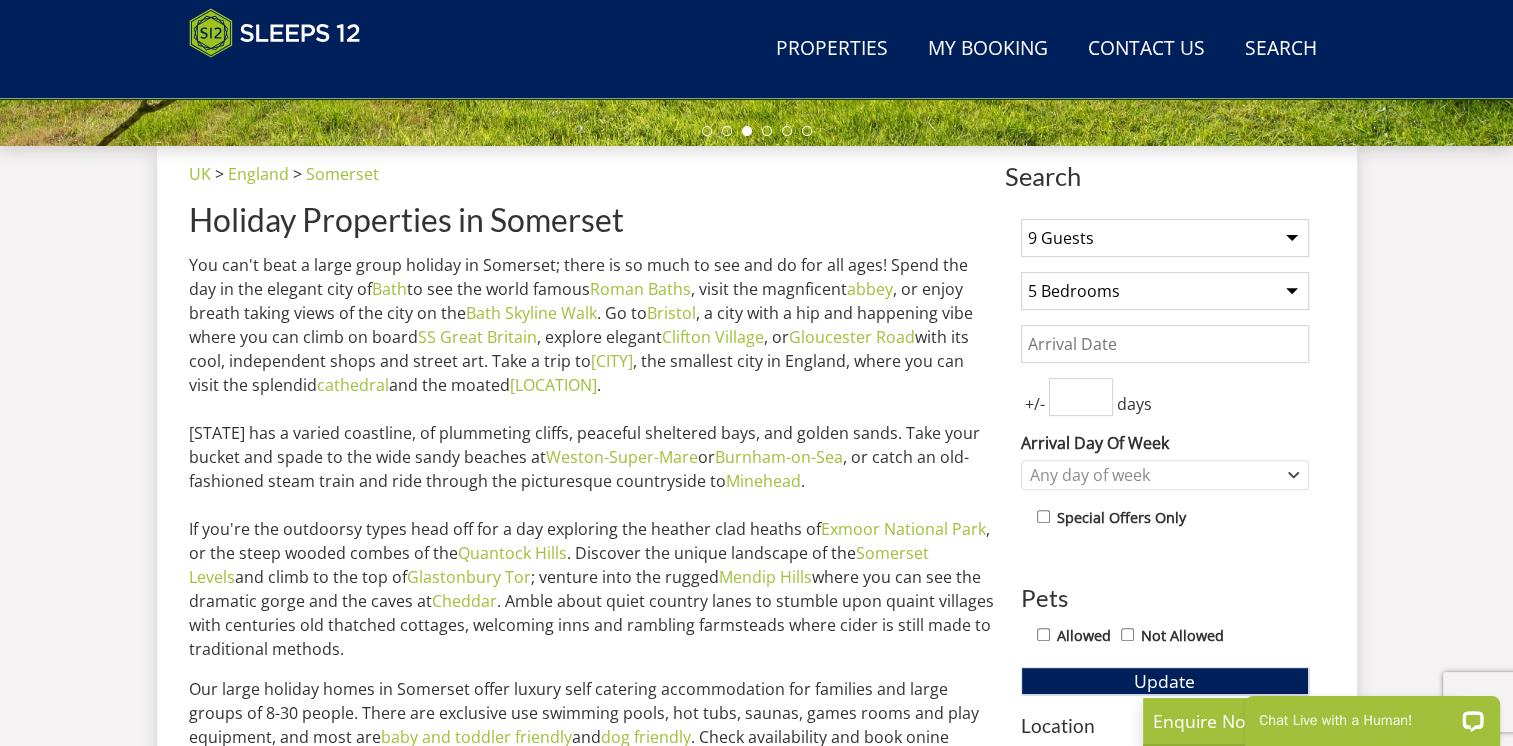 click on "Any number of bedrooms
3 Bedrooms
4 Bedrooms
5 Bedrooms
6 Bedrooms
7 Bedrooms
8 Bedrooms
9 Bedrooms
10 Bedrooms
11 Bedrooms
12 Bedrooms
13 Bedrooms
14 Bedrooms
15 Bedrooms
16 Bedrooms" at bounding box center [1165, 291] 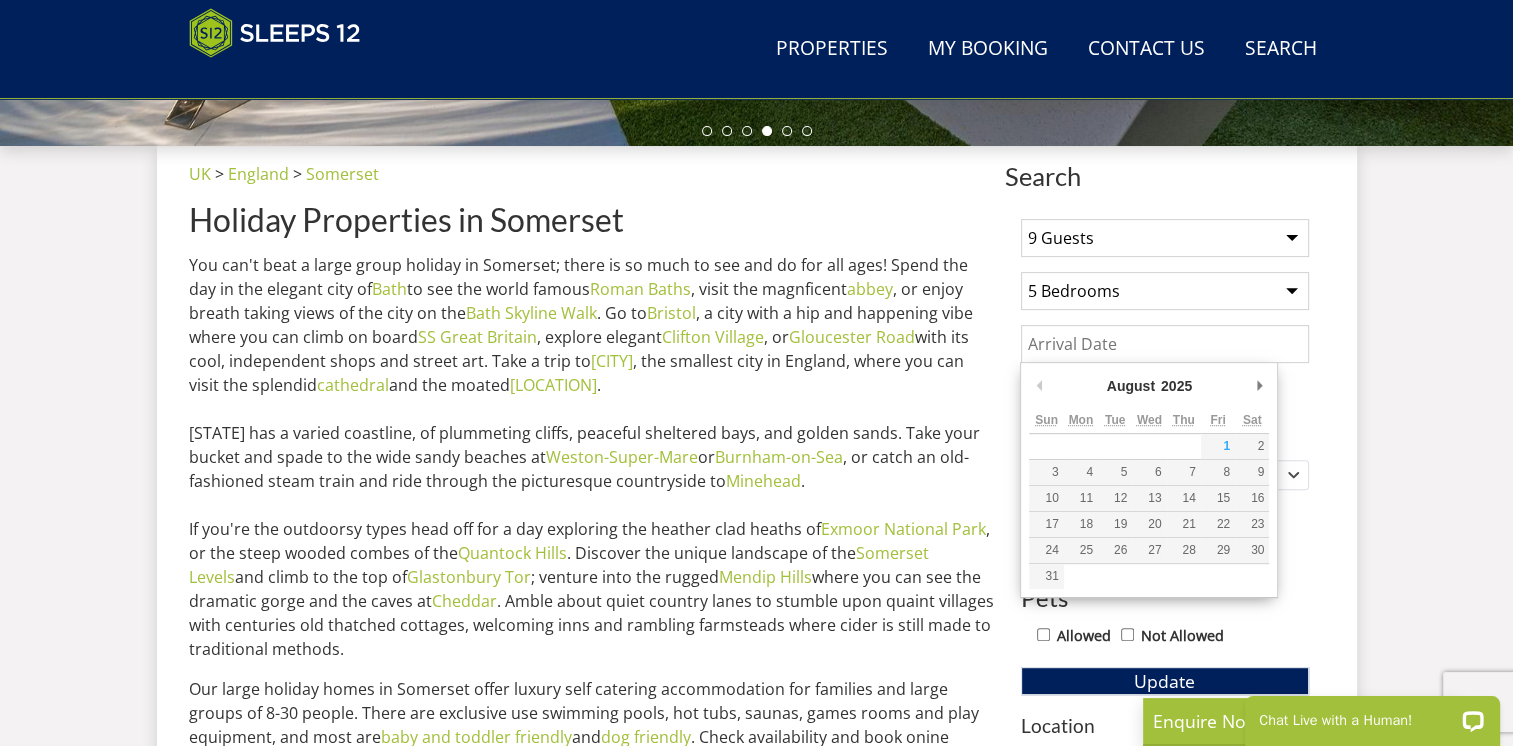 click on "Date" at bounding box center (1165, 344) 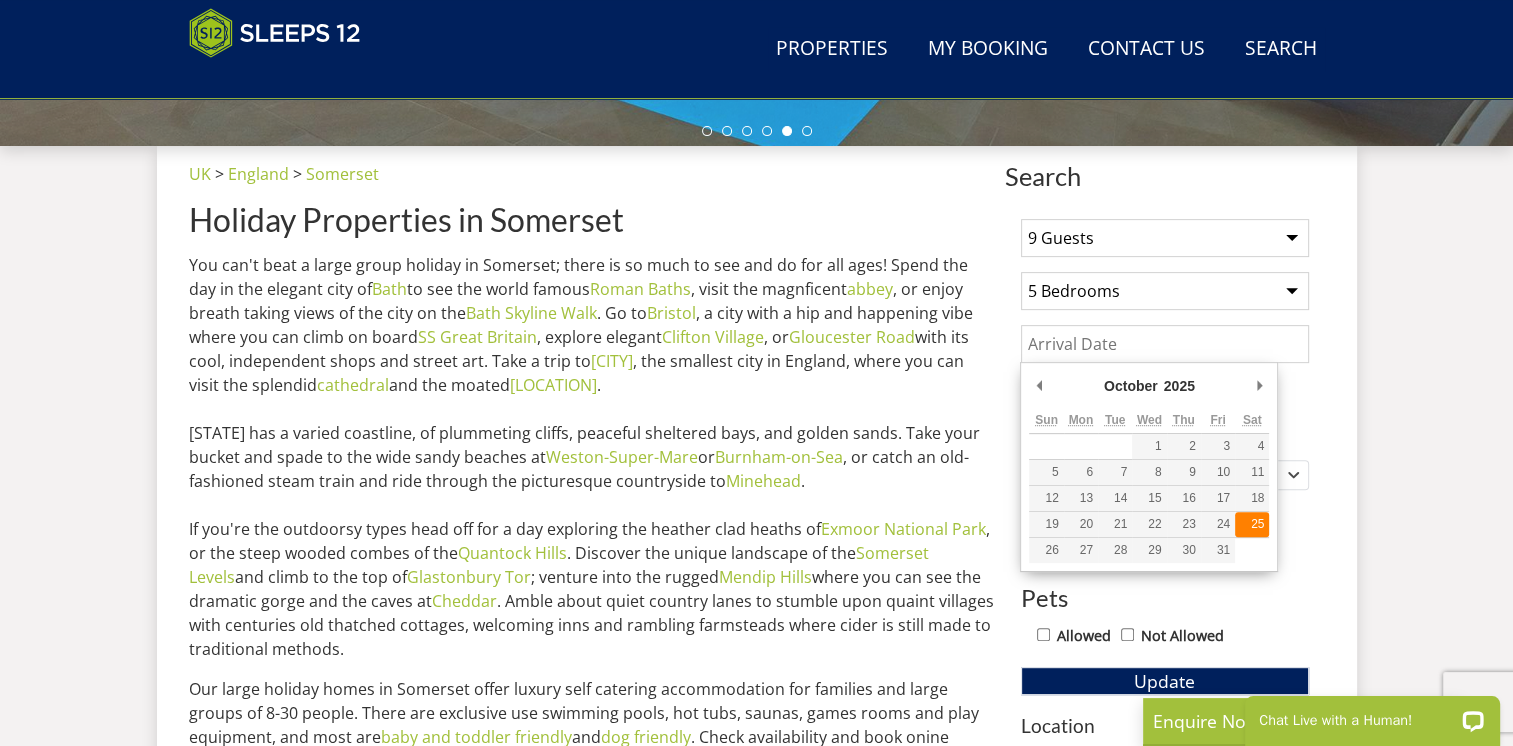 type on "[DATE]" 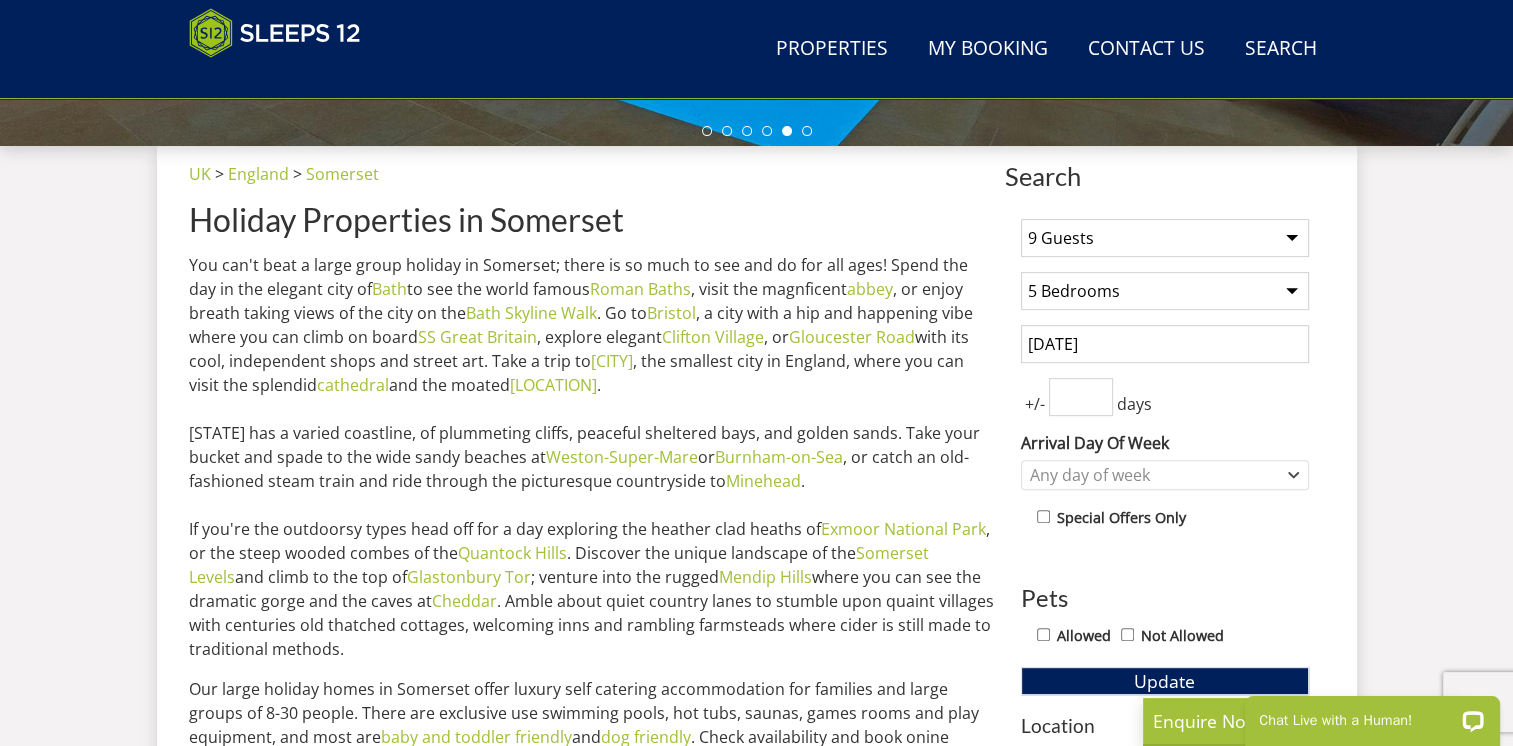 click at bounding box center [1081, 397] 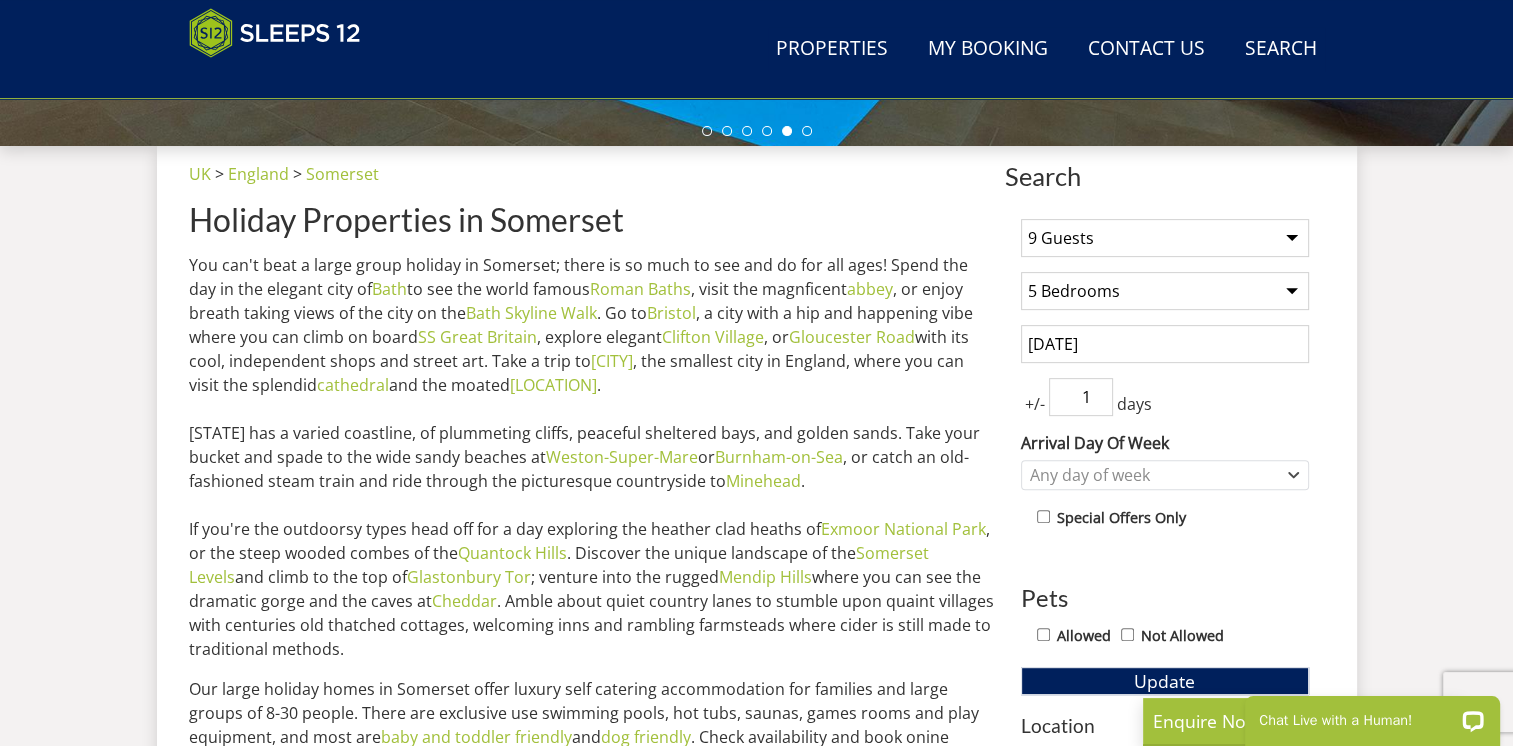 click on "1" at bounding box center [1081, 397] 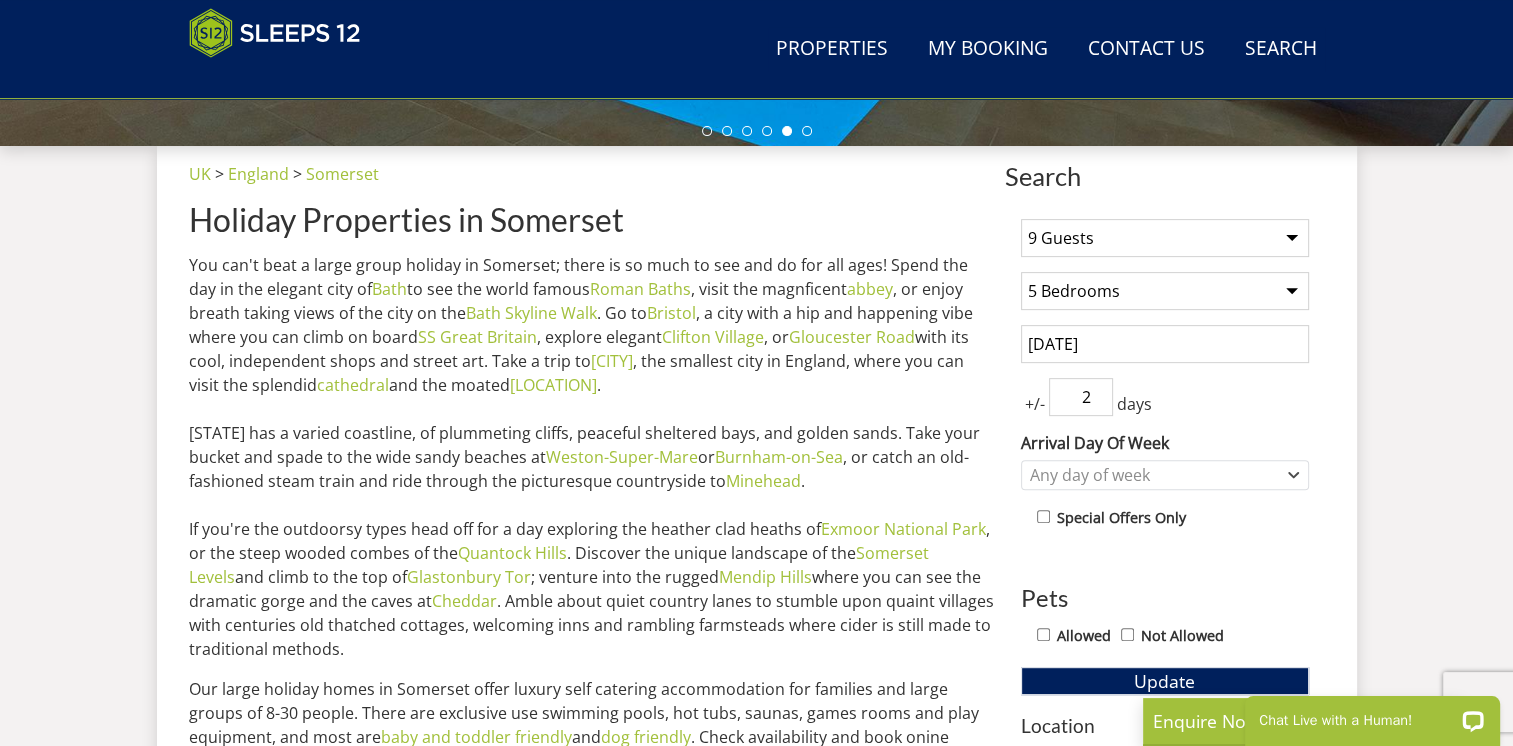 click on "2" at bounding box center (1081, 397) 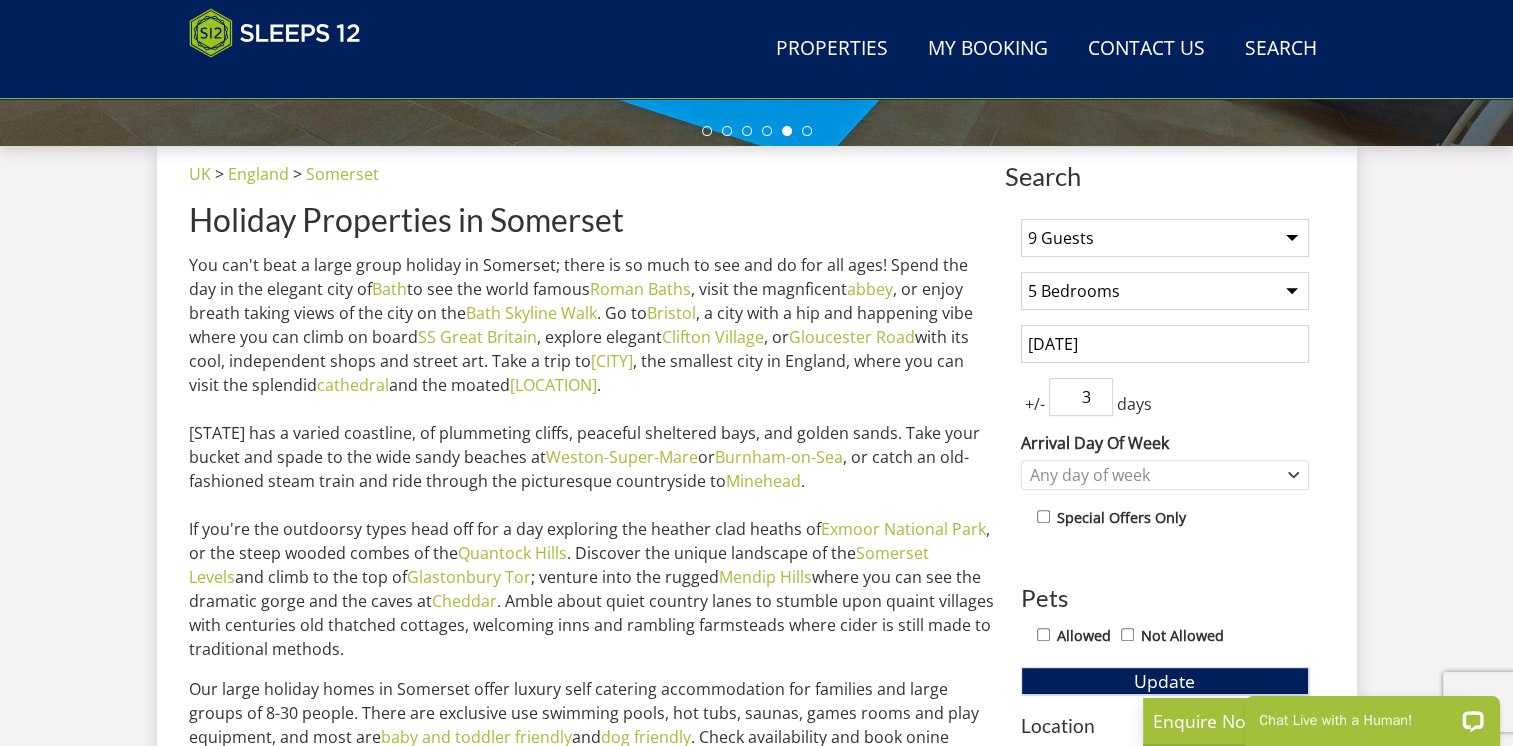 click on "3" at bounding box center (1081, 397) 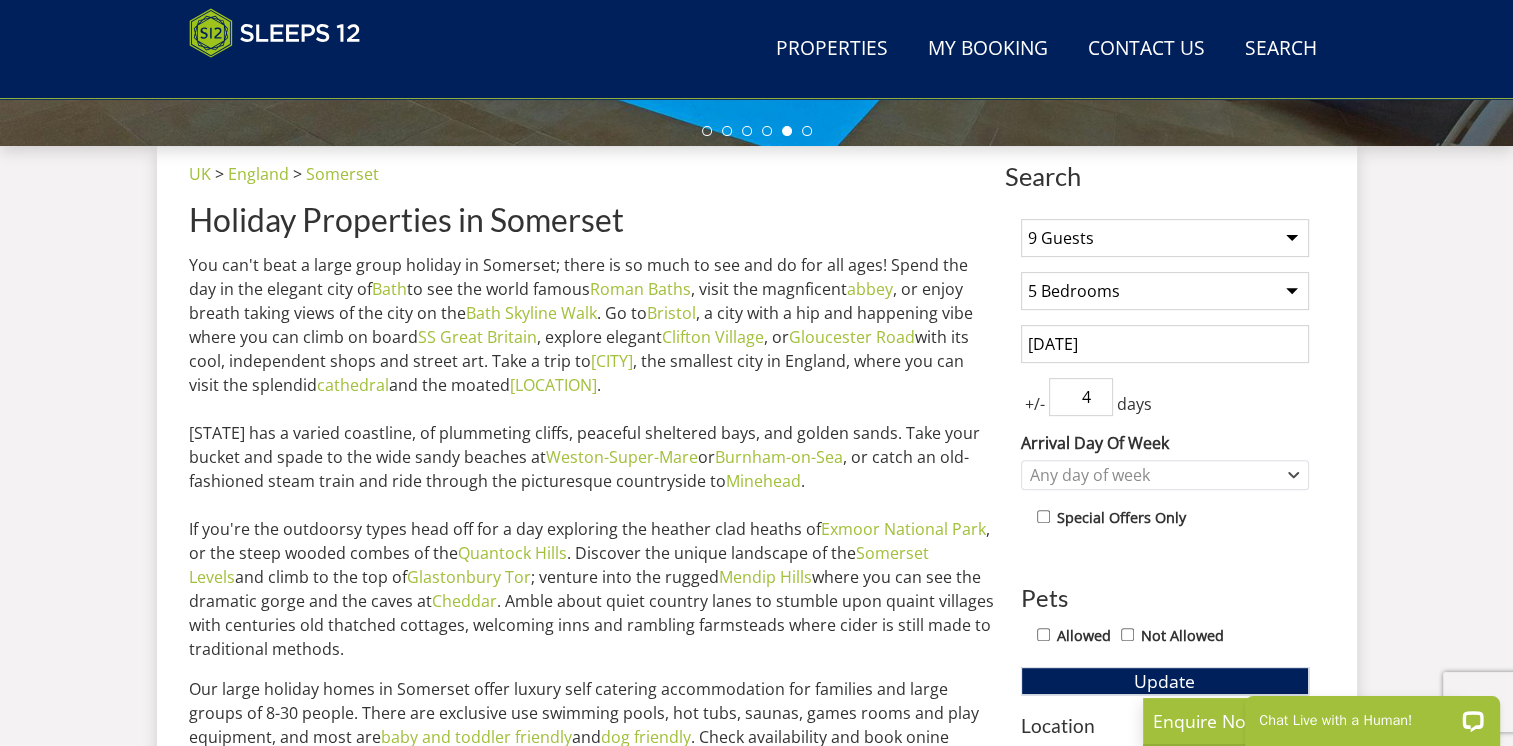 click on "4" at bounding box center [1081, 397] 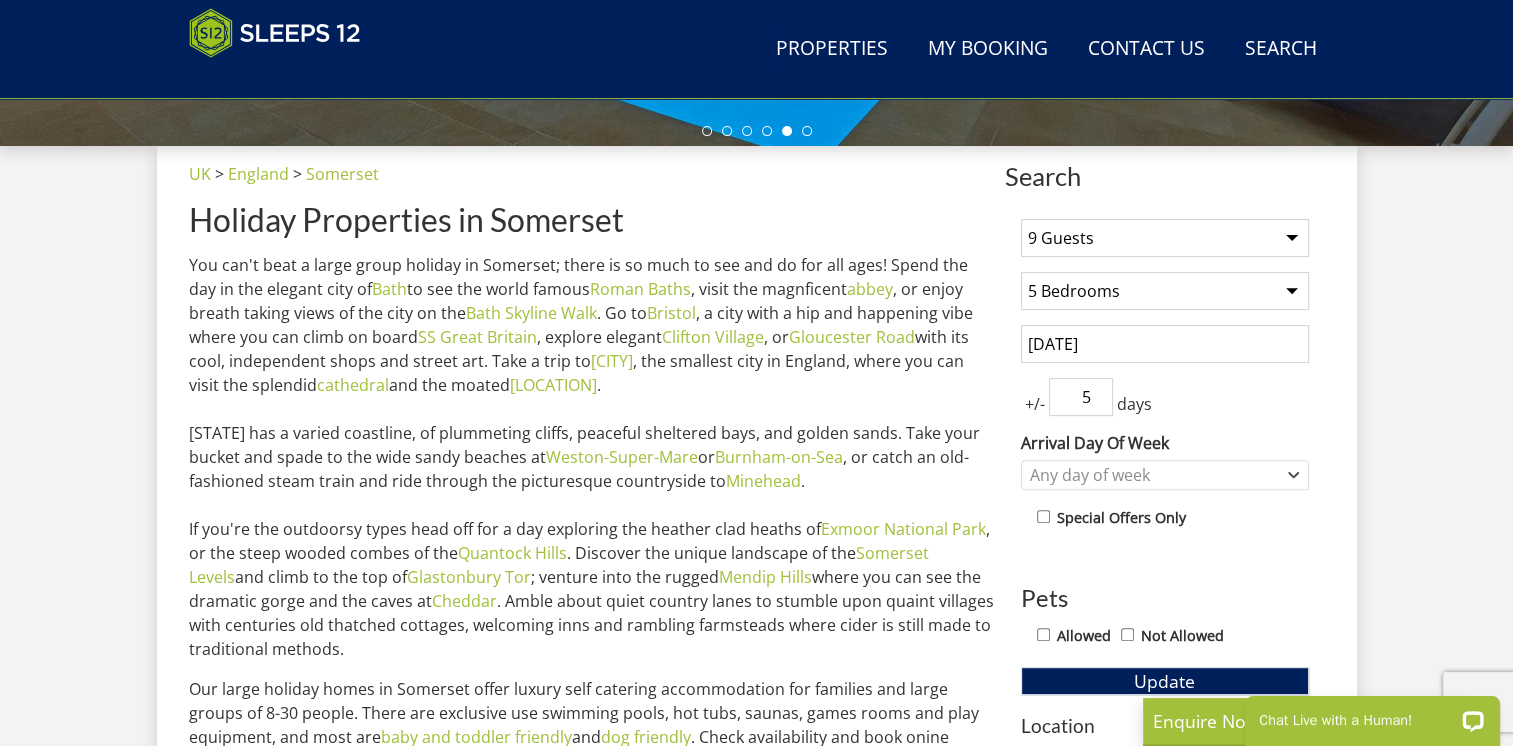 click on "5" at bounding box center [1081, 397] 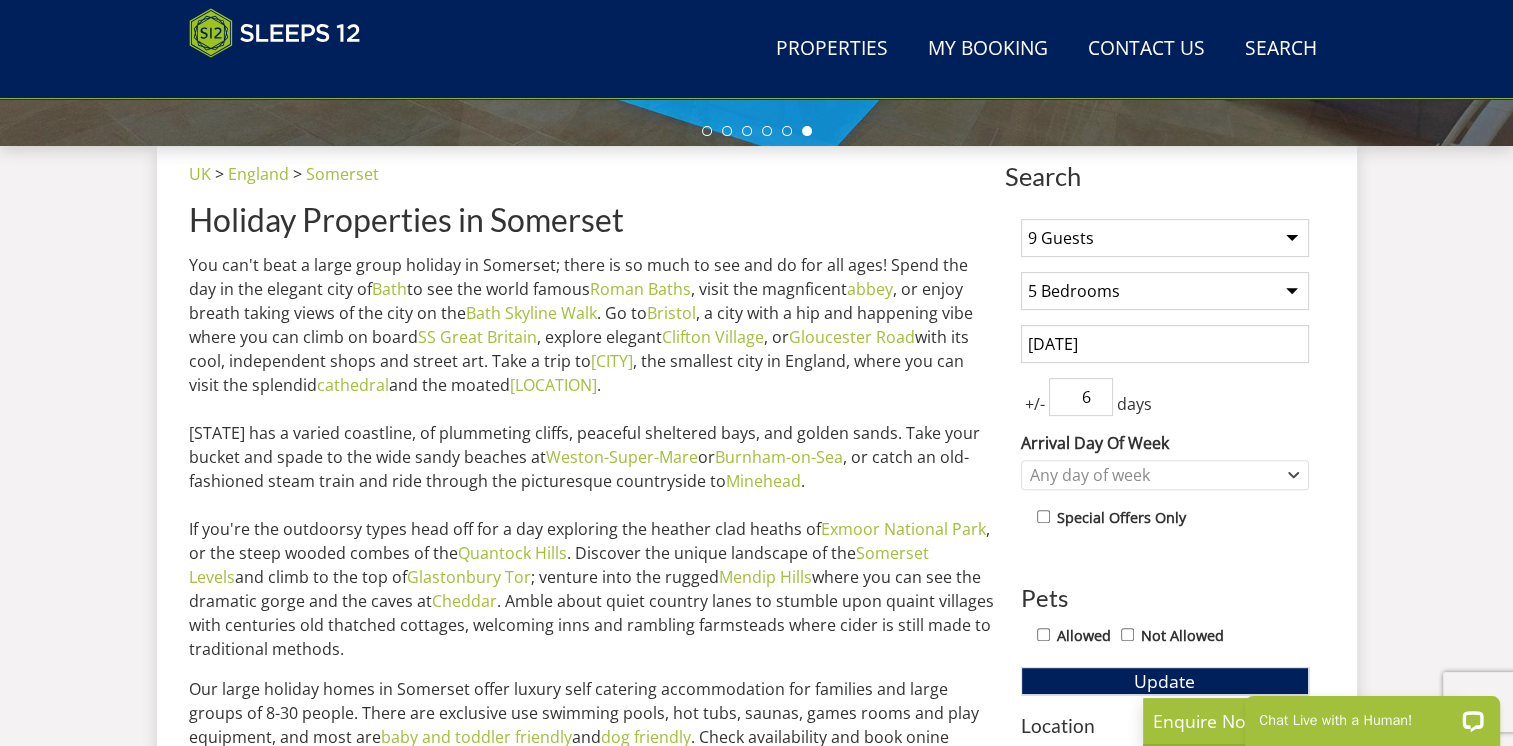 click on "6" at bounding box center [1081, 397] 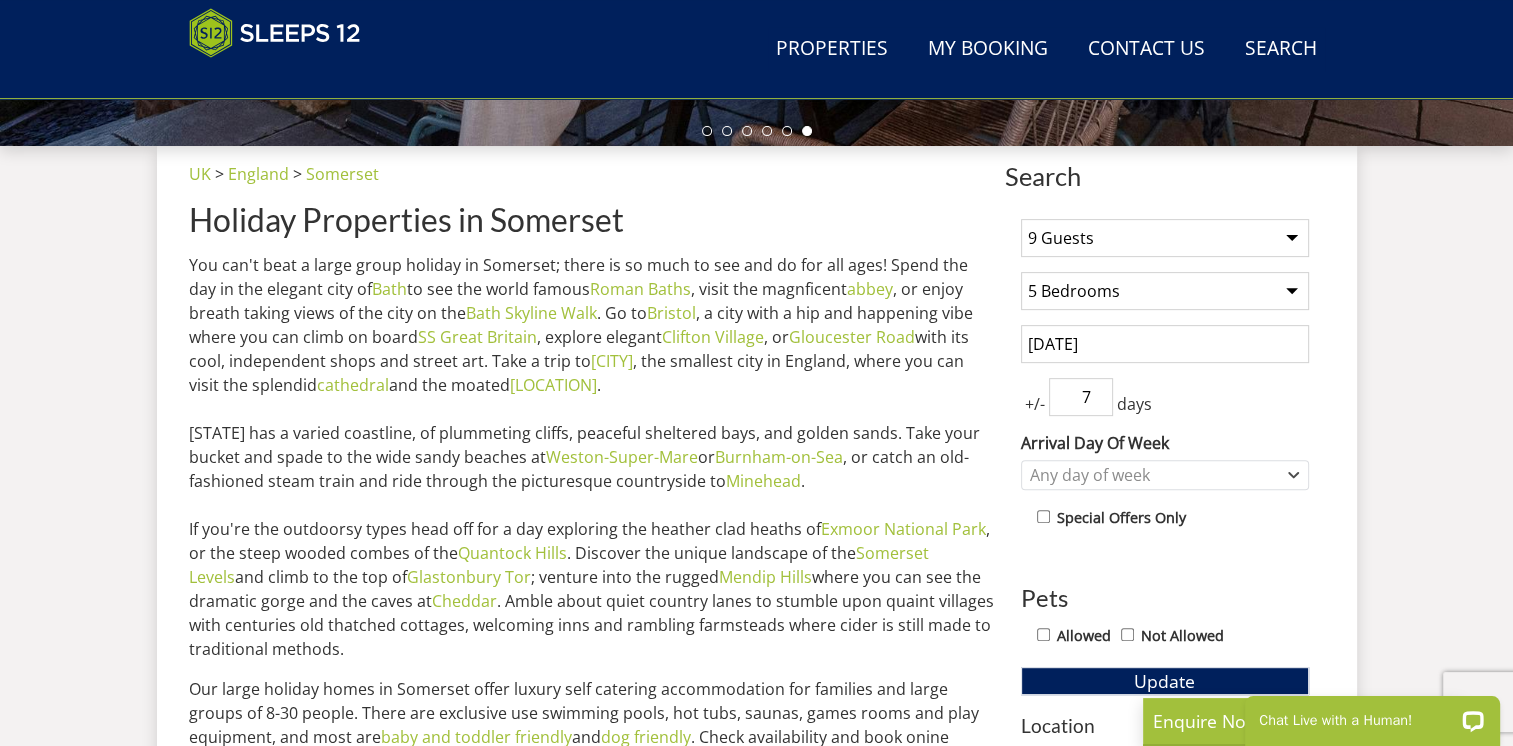 type on "7" 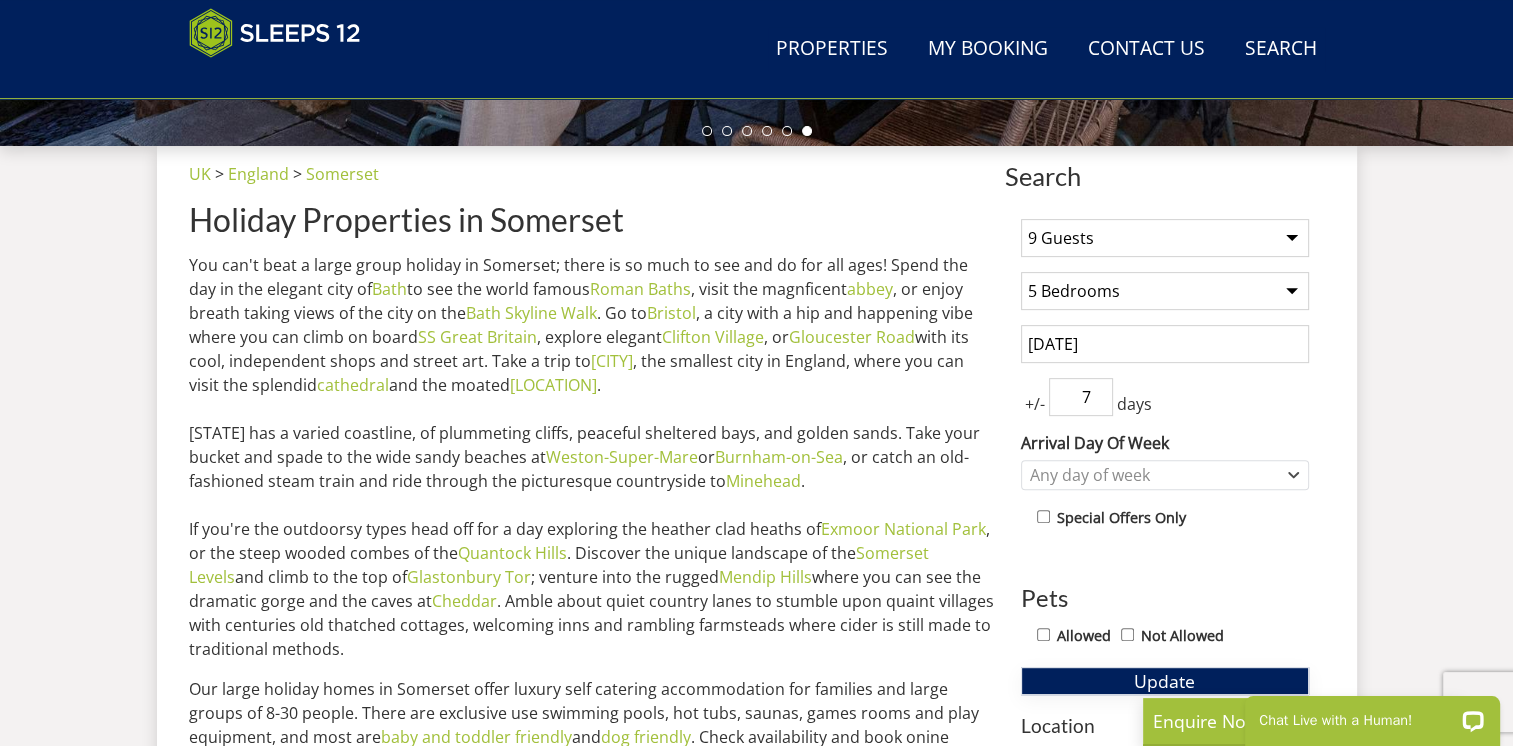 click on "Update" at bounding box center (1165, 681) 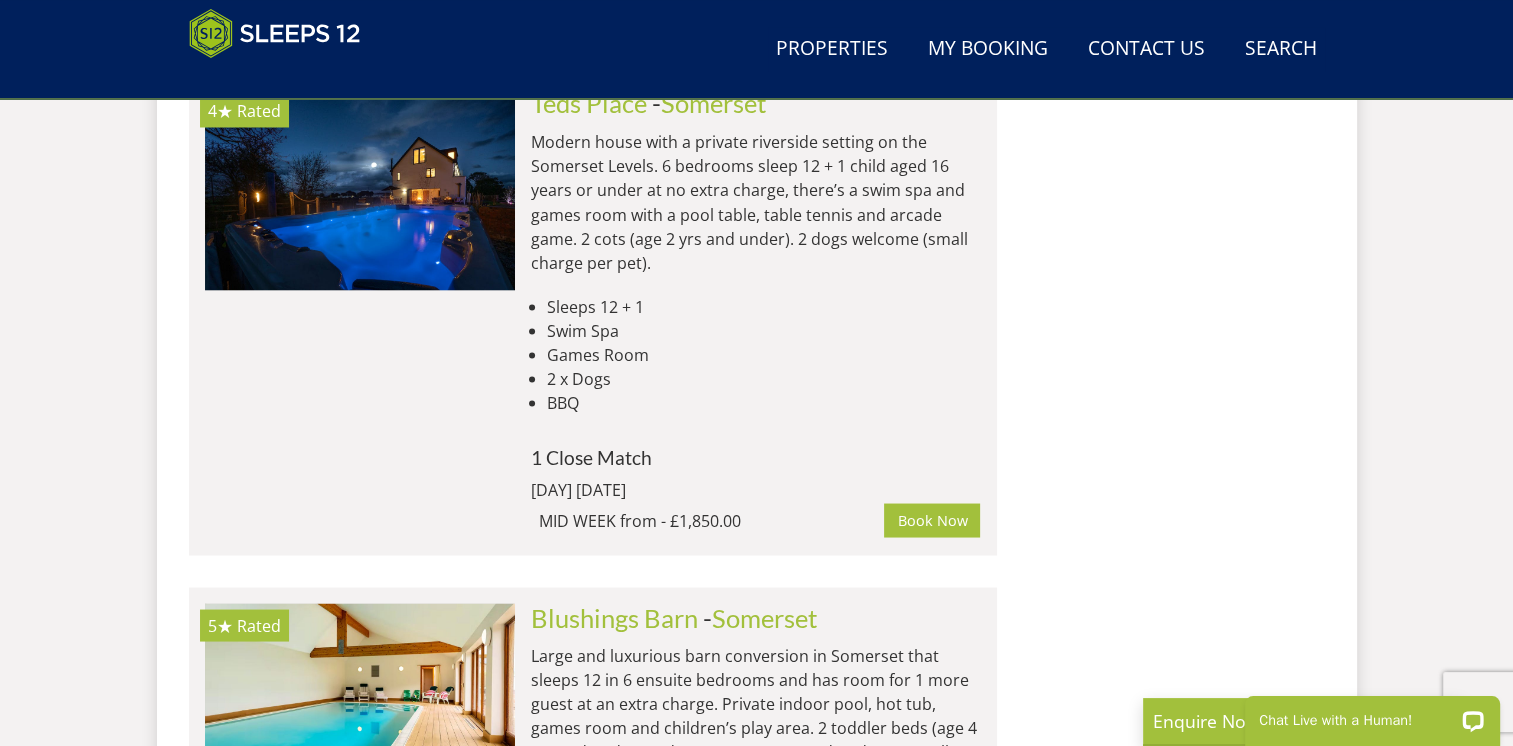 scroll, scrollTop: 3522, scrollLeft: 0, axis: vertical 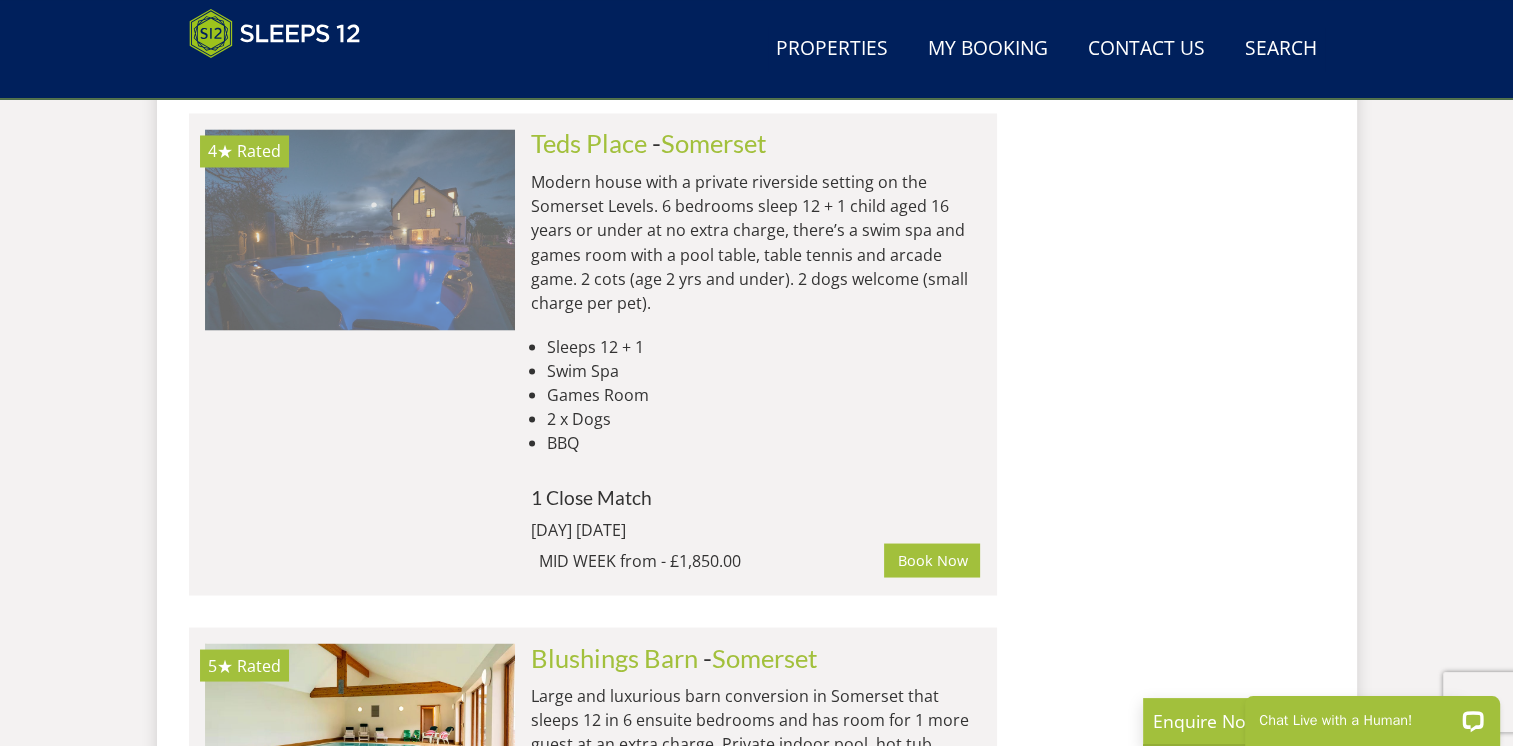 click at bounding box center [360, 229] 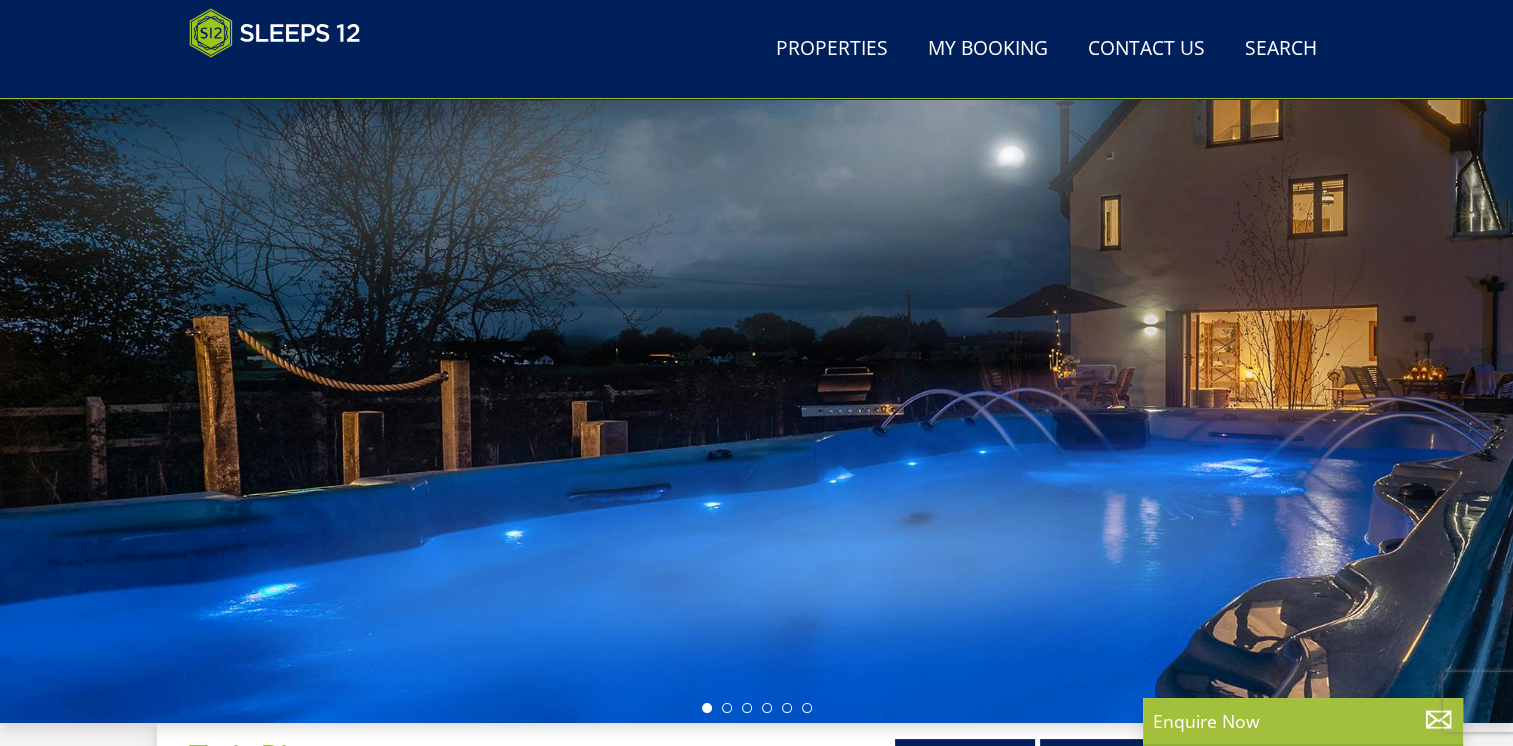 scroll, scrollTop: 196, scrollLeft: 0, axis: vertical 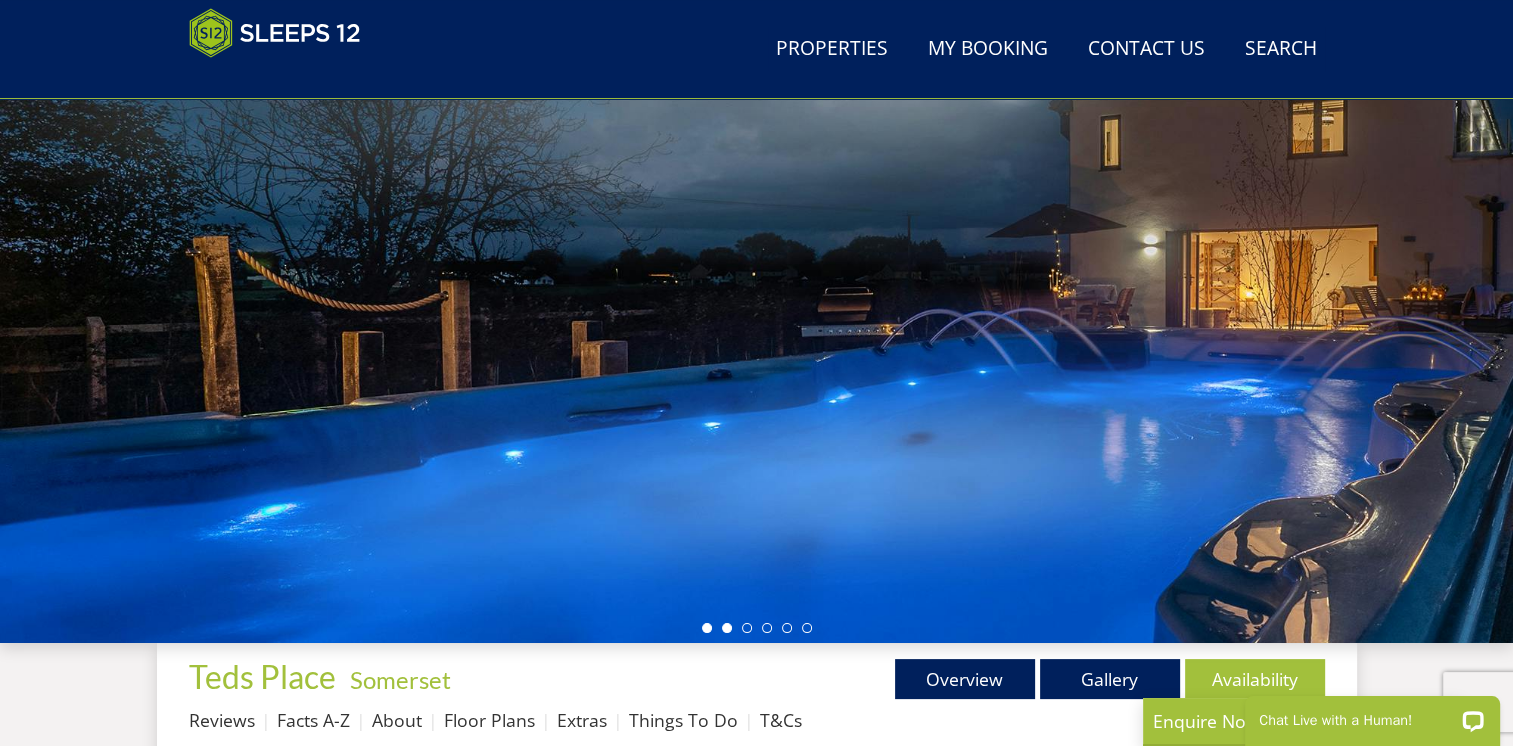 click at bounding box center [727, 628] 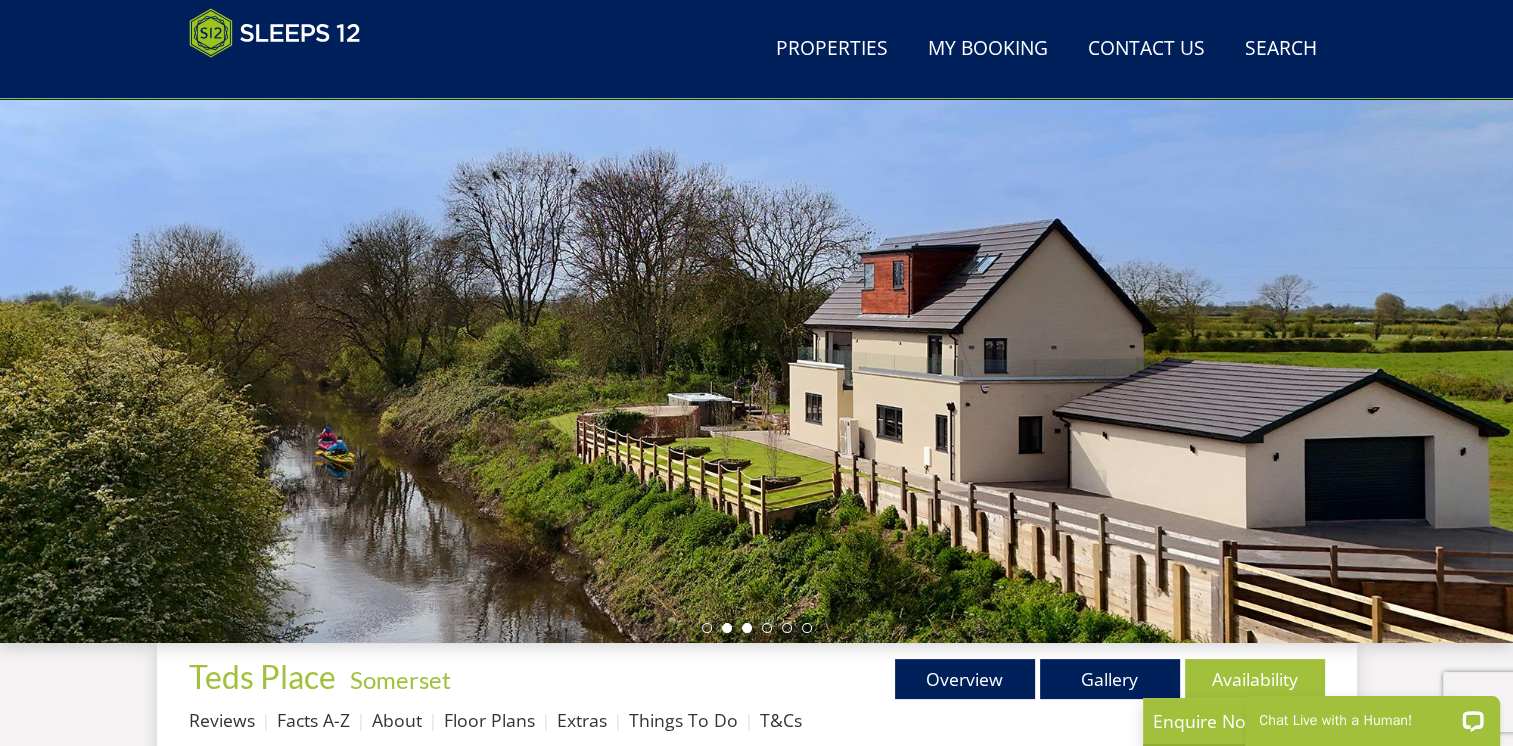 click at bounding box center [747, 628] 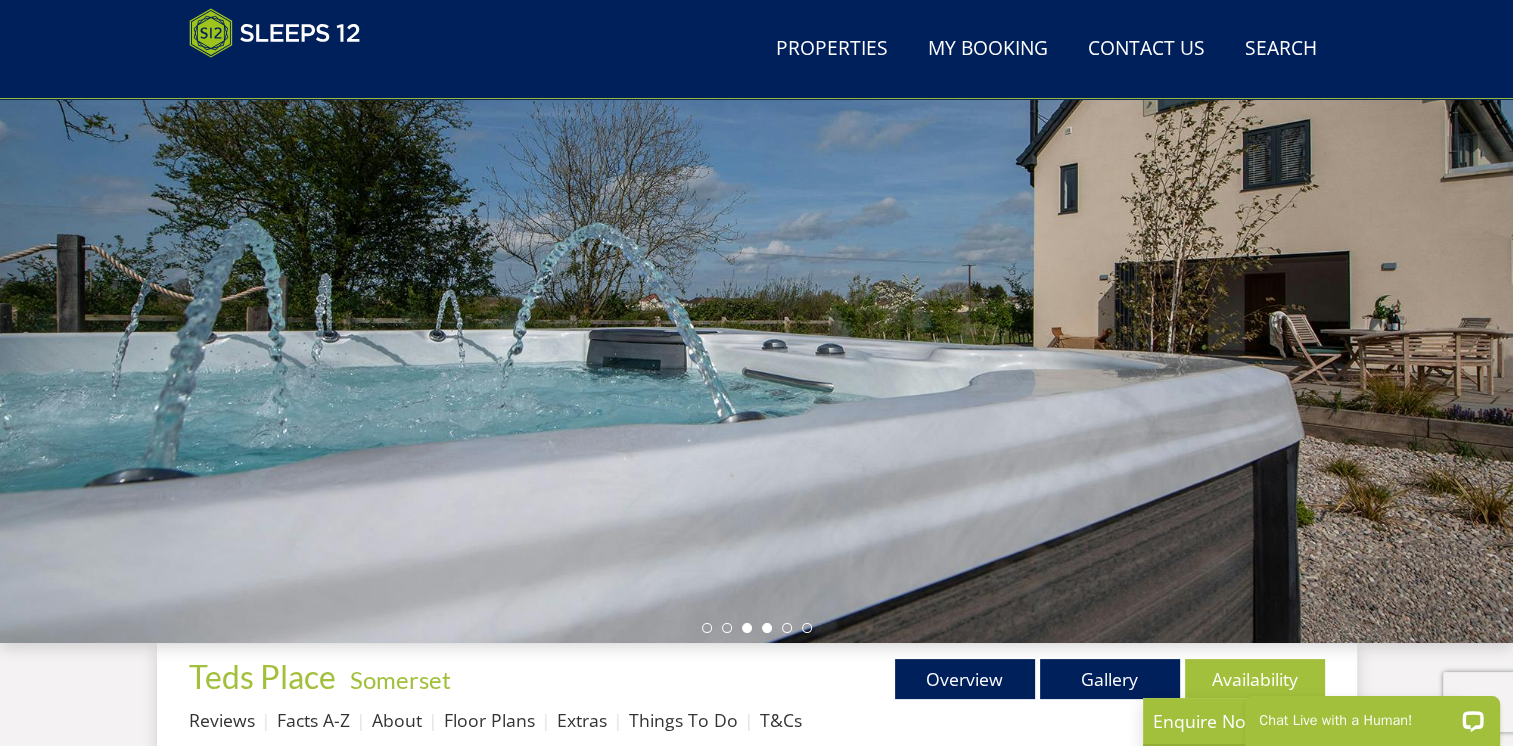 click at bounding box center (767, 628) 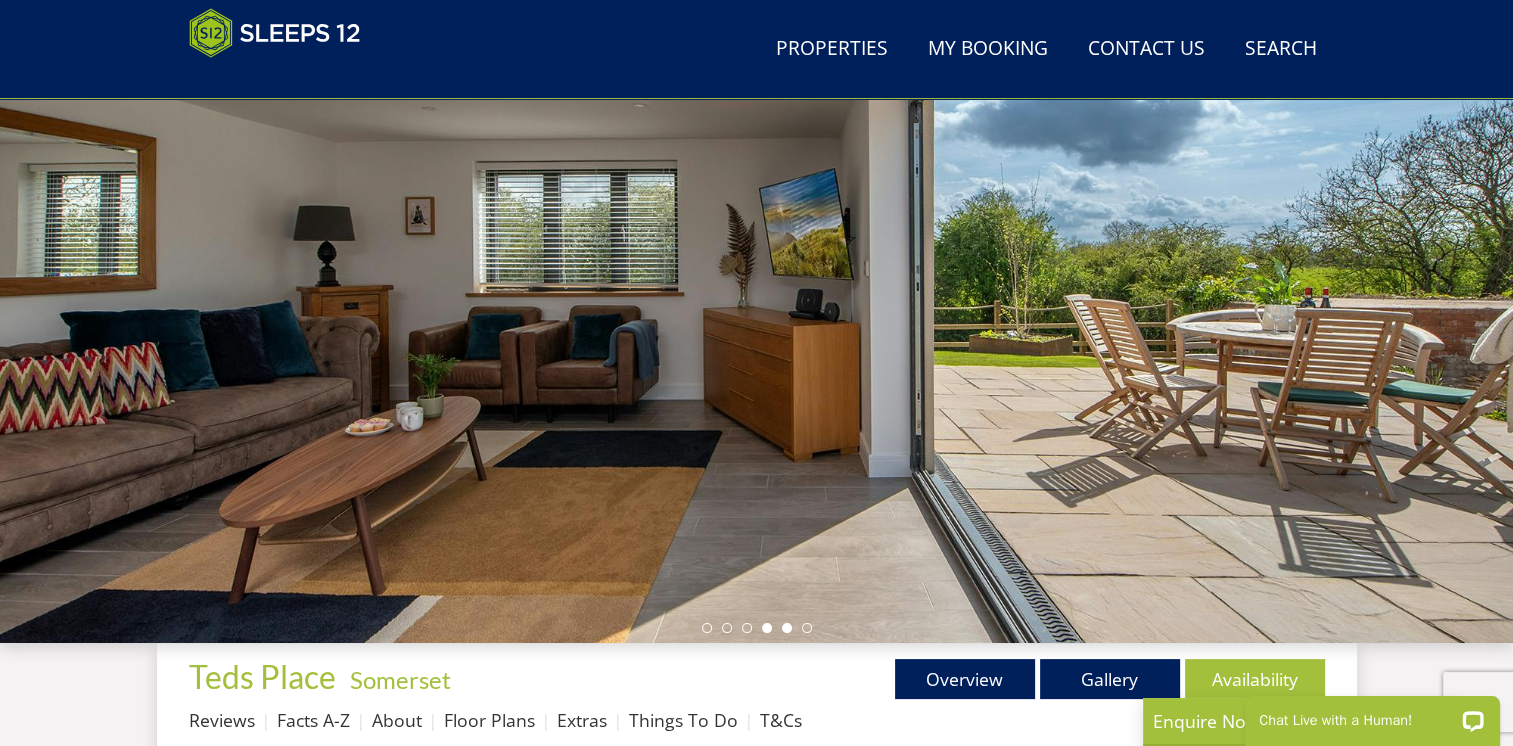 click at bounding box center [787, 628] 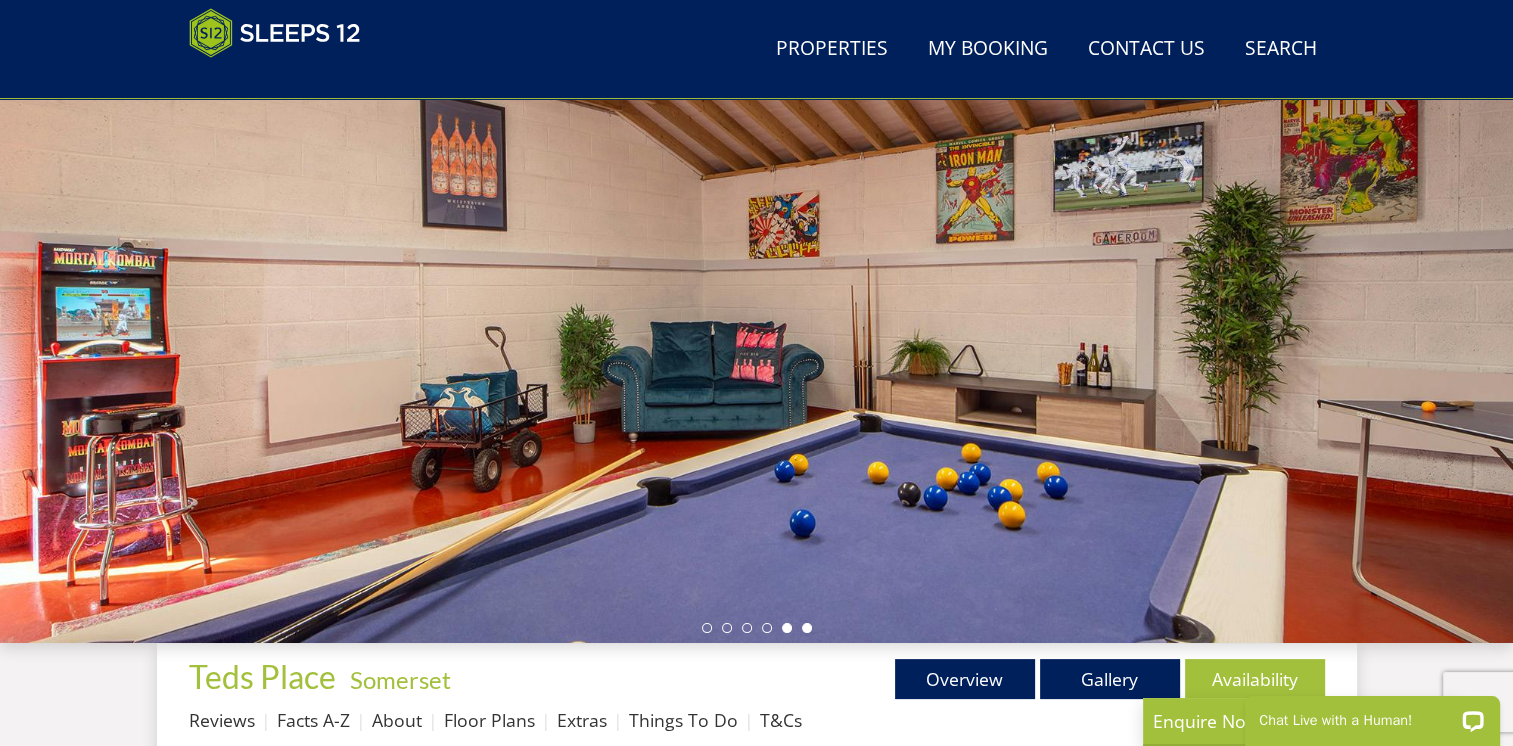 click at bounding box center (807, 628) 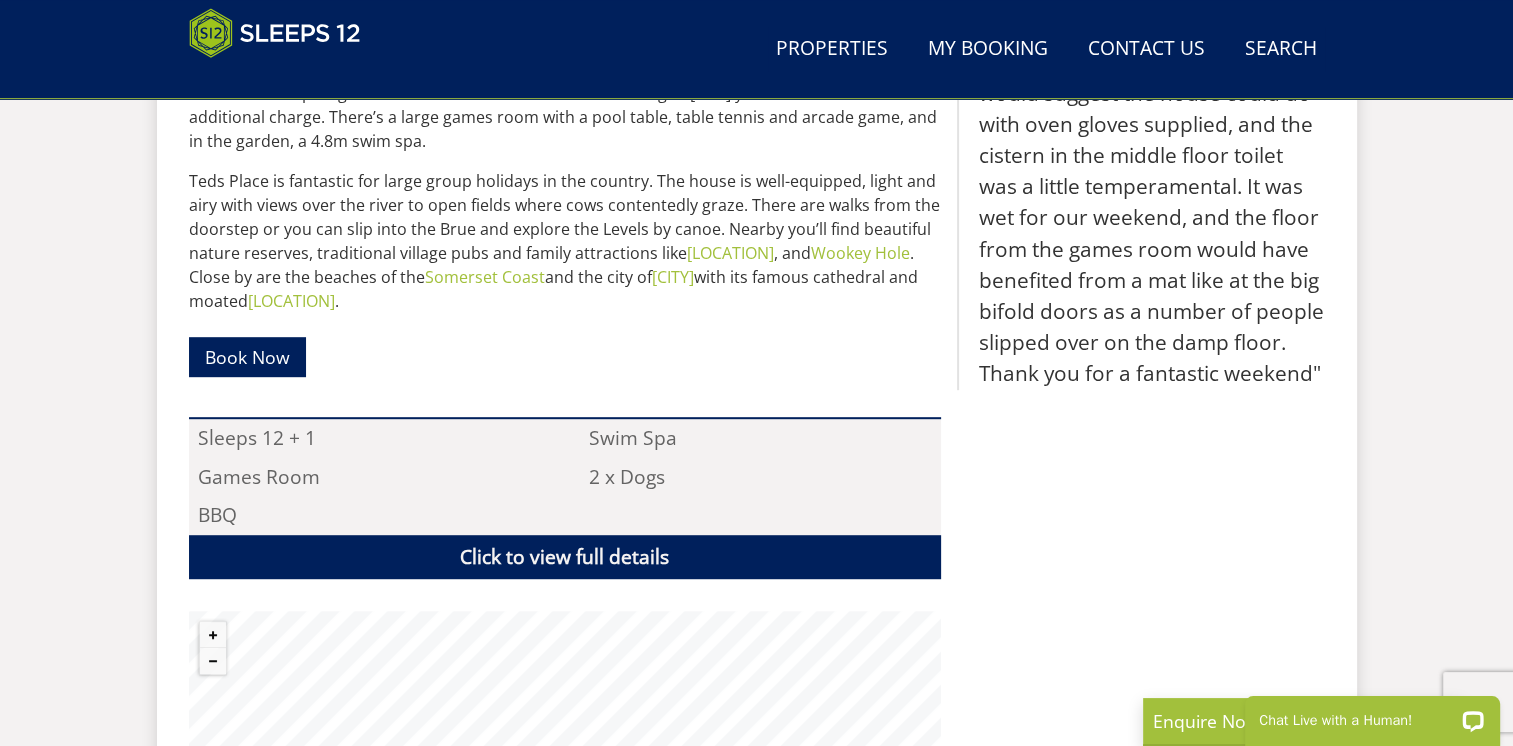scroll, scrollTop: 1080, scrollLeft: 0, axis: vertical 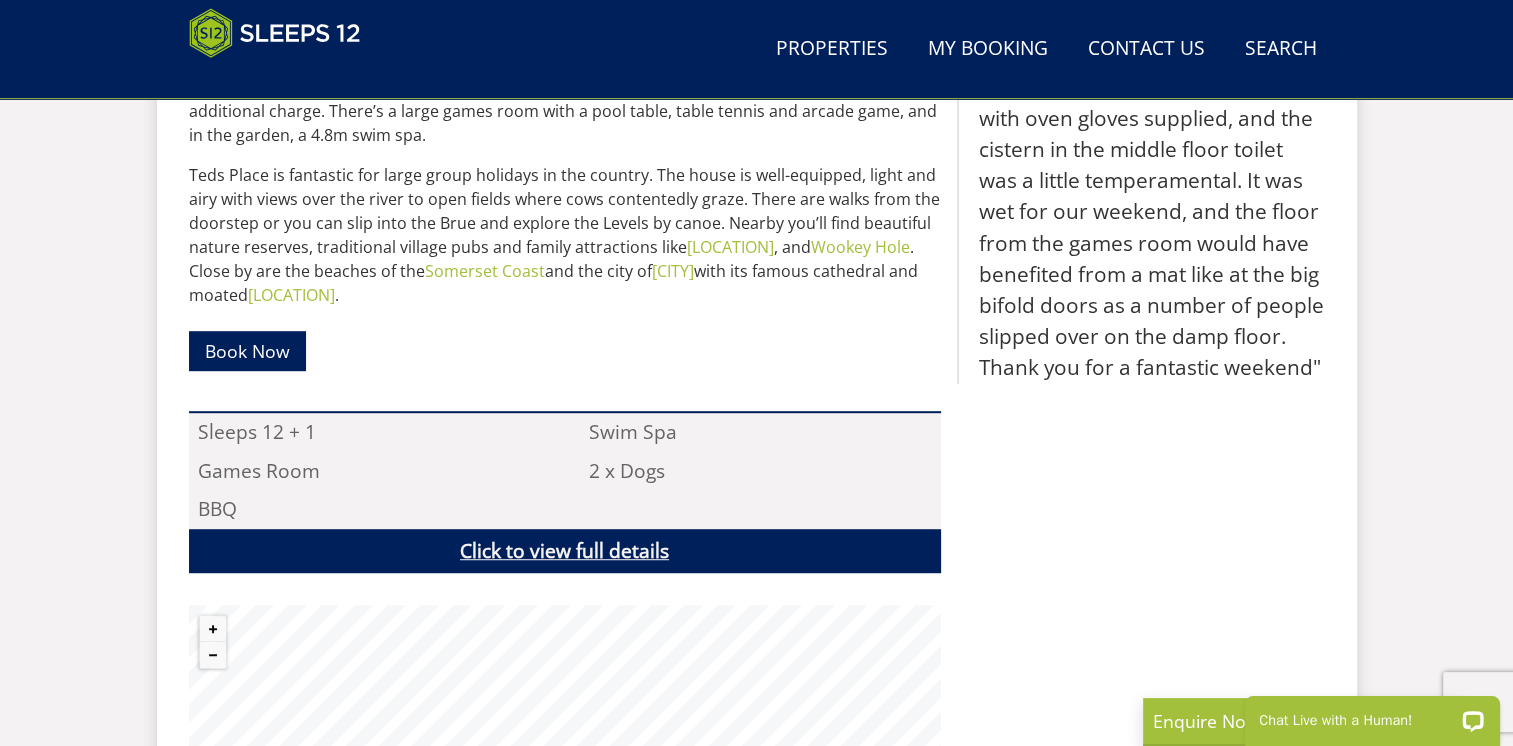 click on "Click to view full details" at bounding box center [565, 551] 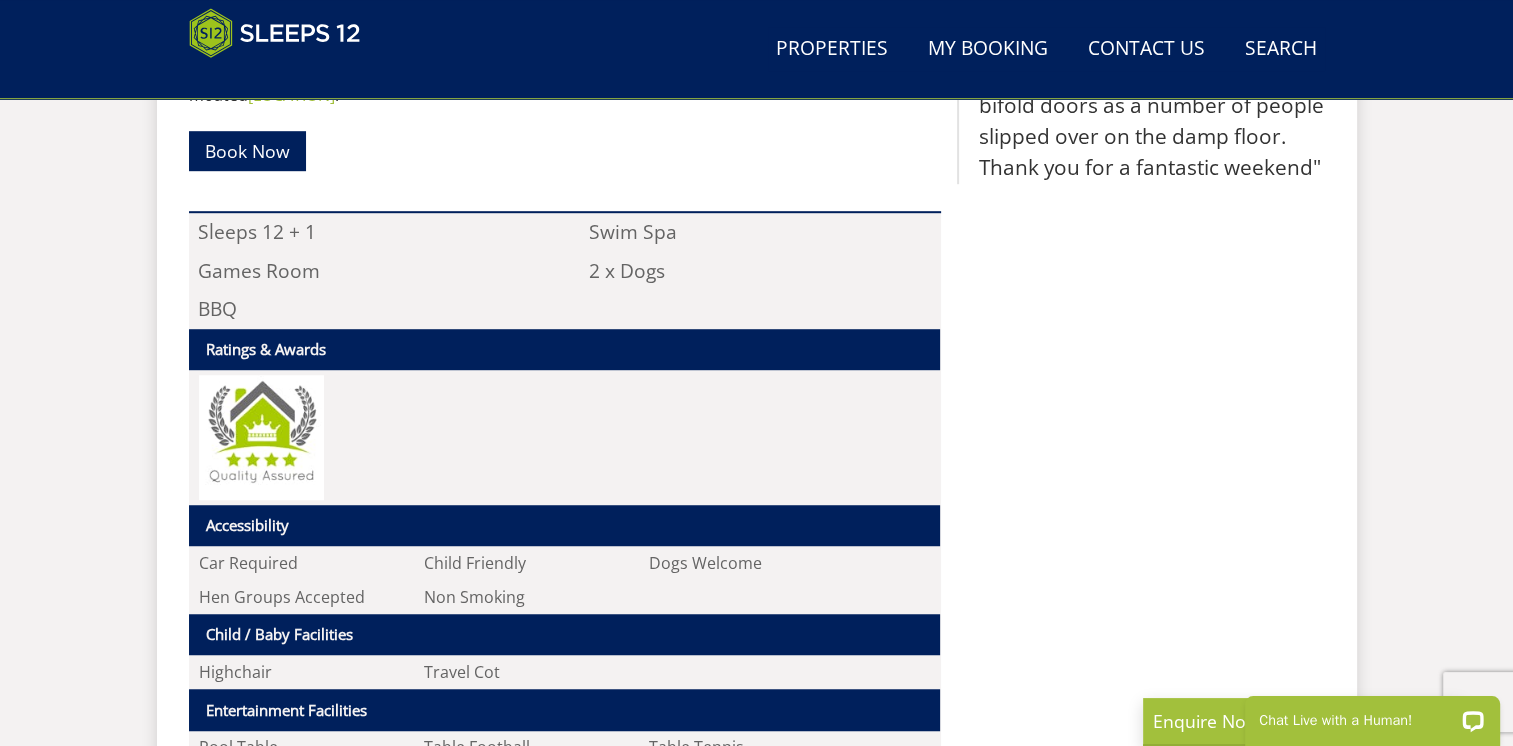 scroll, scrollTop: 1320, scrollLeft: 0, axis: vertical 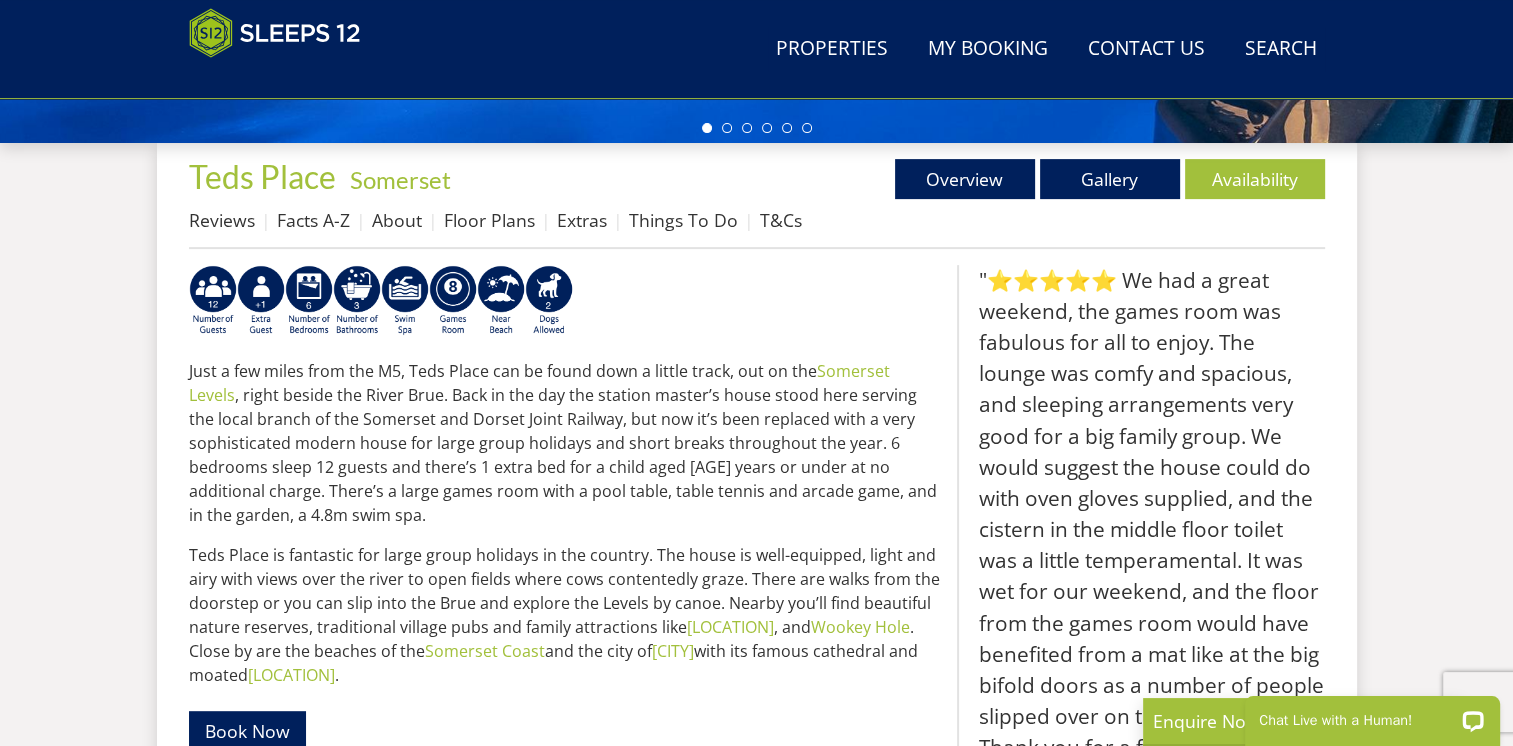 drag, startPoint x: 1453, startPoint y: 128, endPoint x: 1460, endPoint y: 176, distance: 48.507732 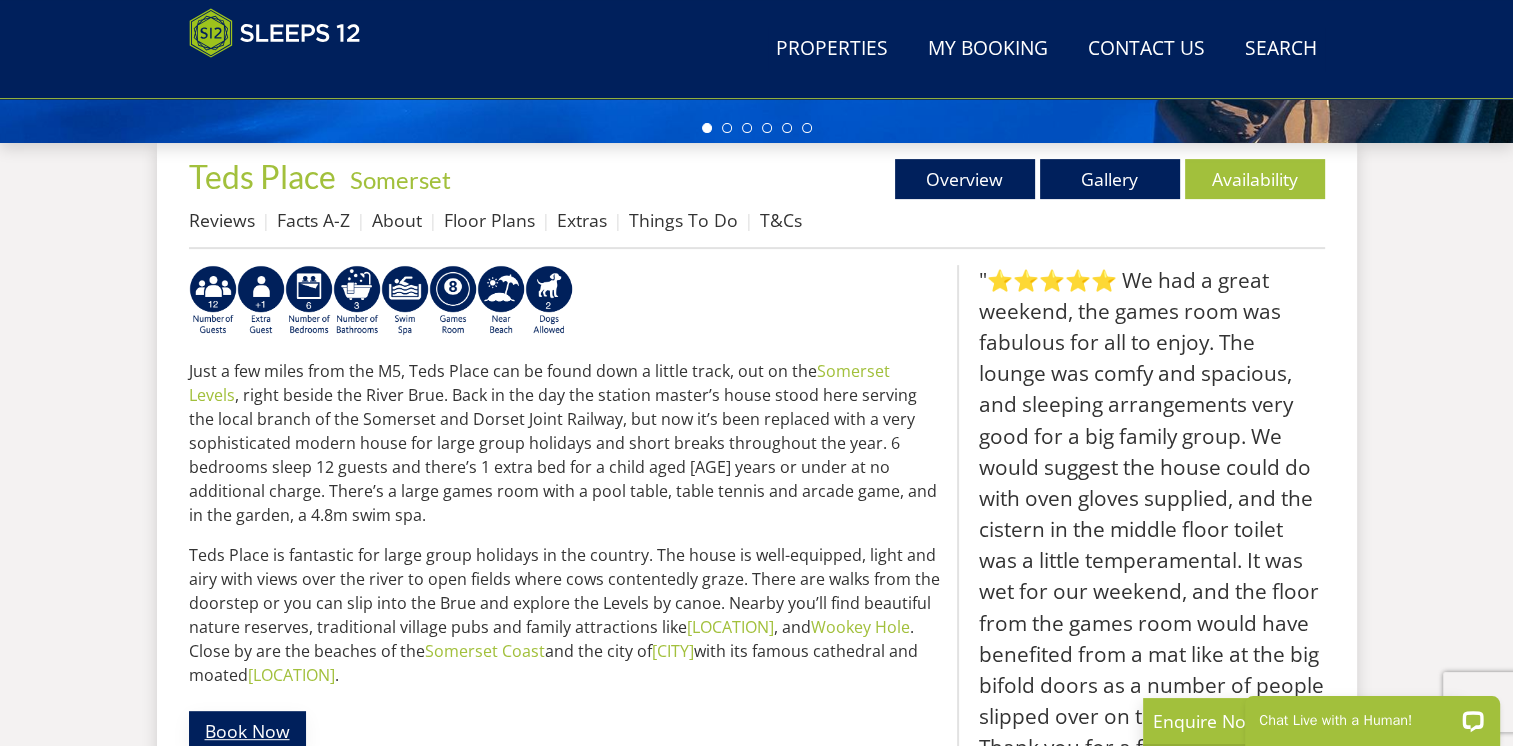 click on "Book Now" at bounding box center [247, 730] 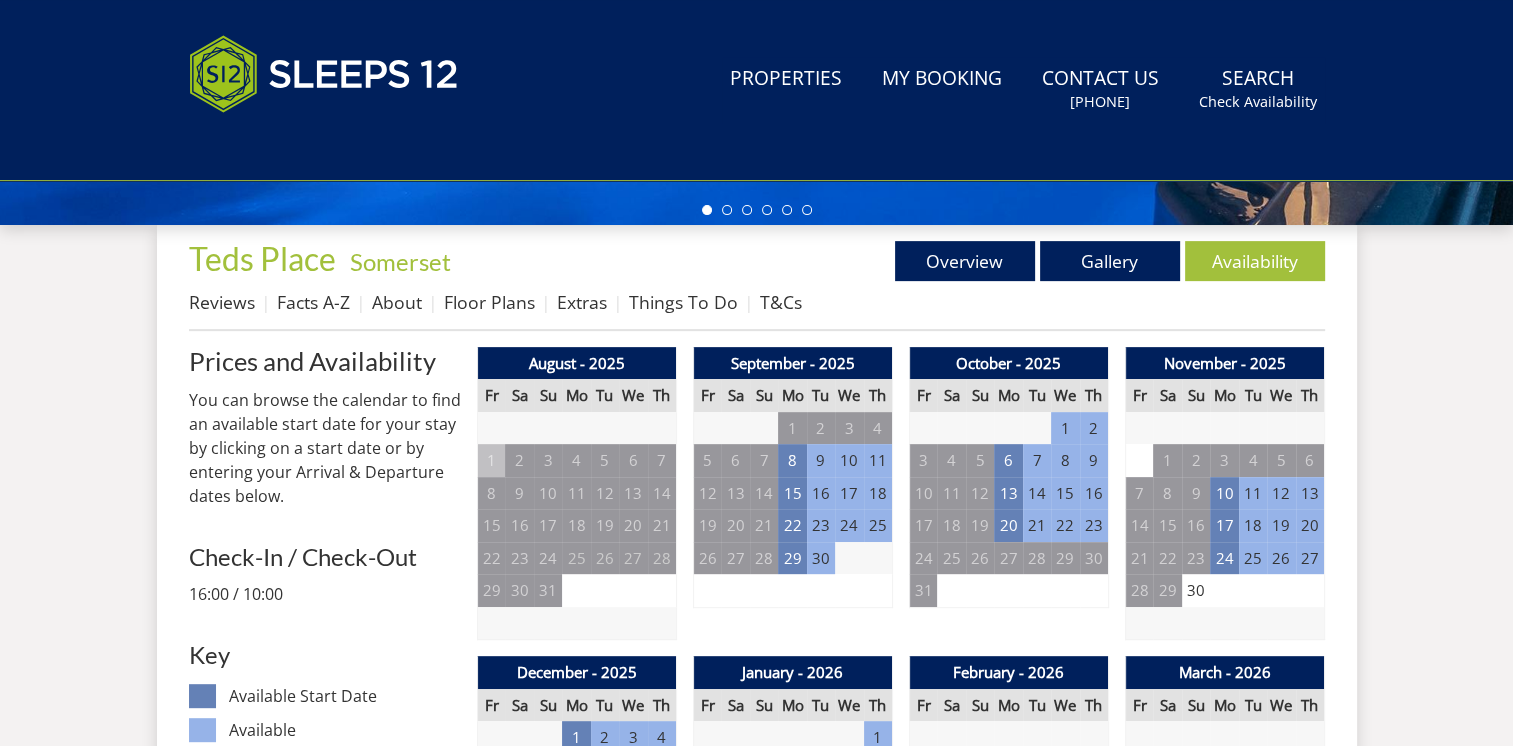 scroll, scrollTop: 0, scrollLeft: 0, axis: both 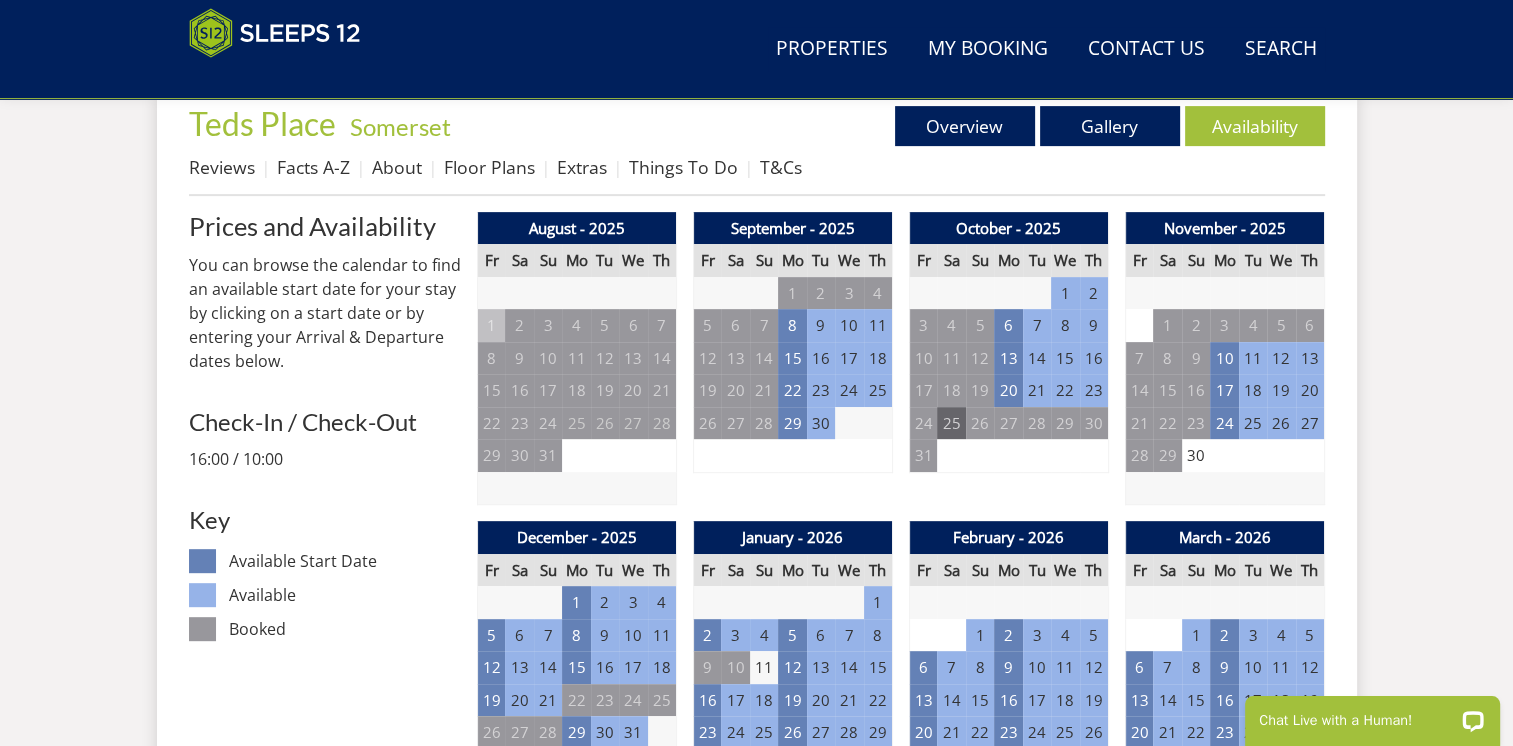 click on "25" at bounding box center [951, 423] 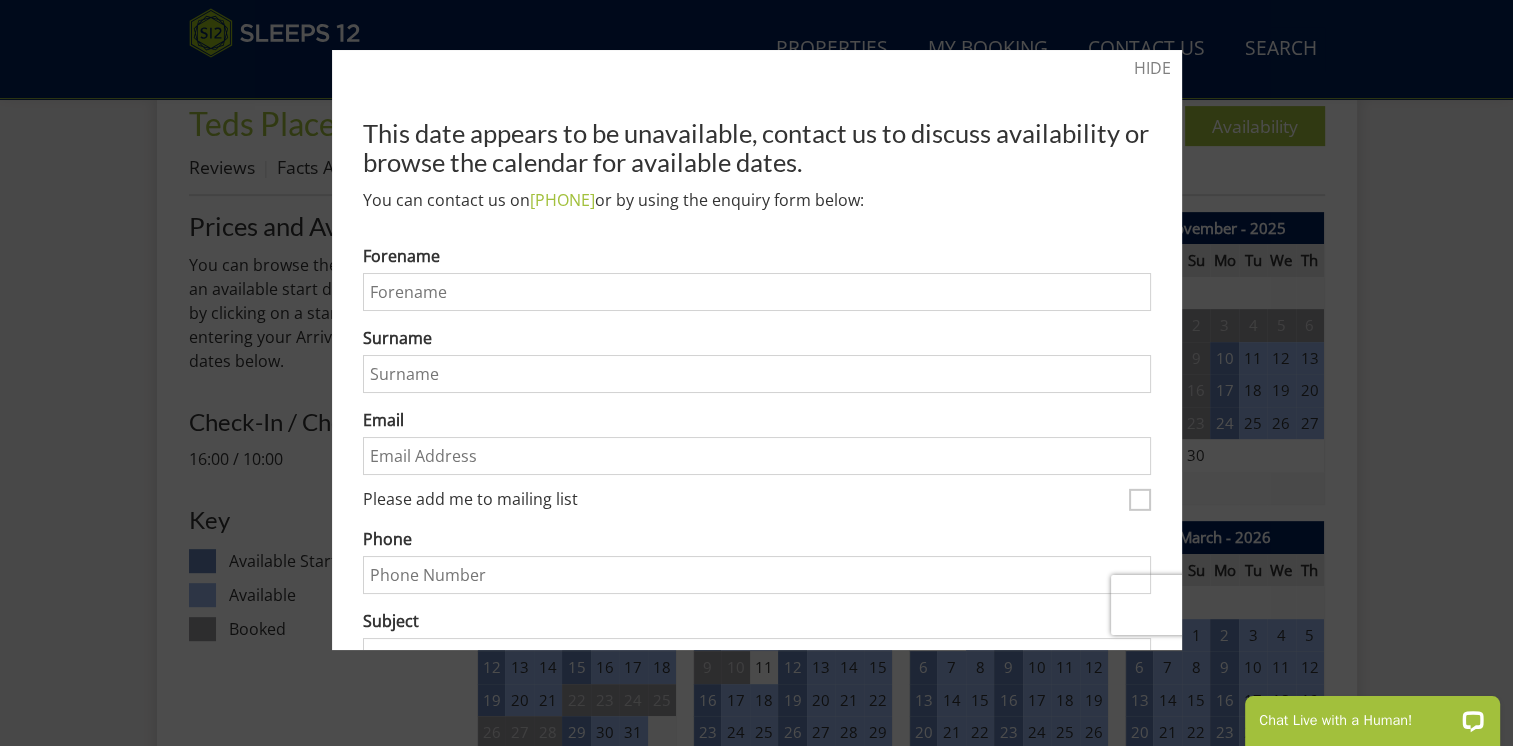 select on "9" 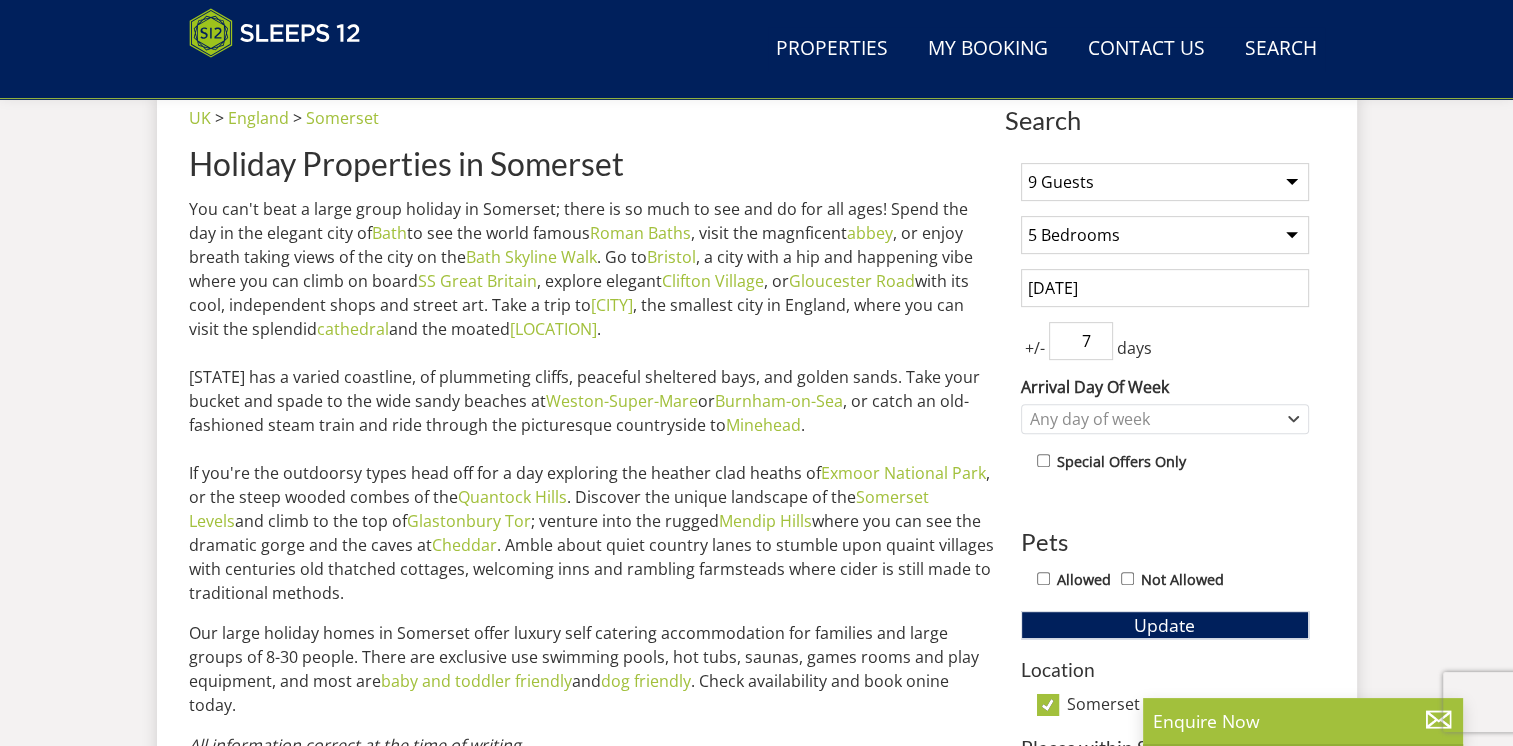 scroll, scrollTop: 700, scrollLeft: 0, axis: vertical 